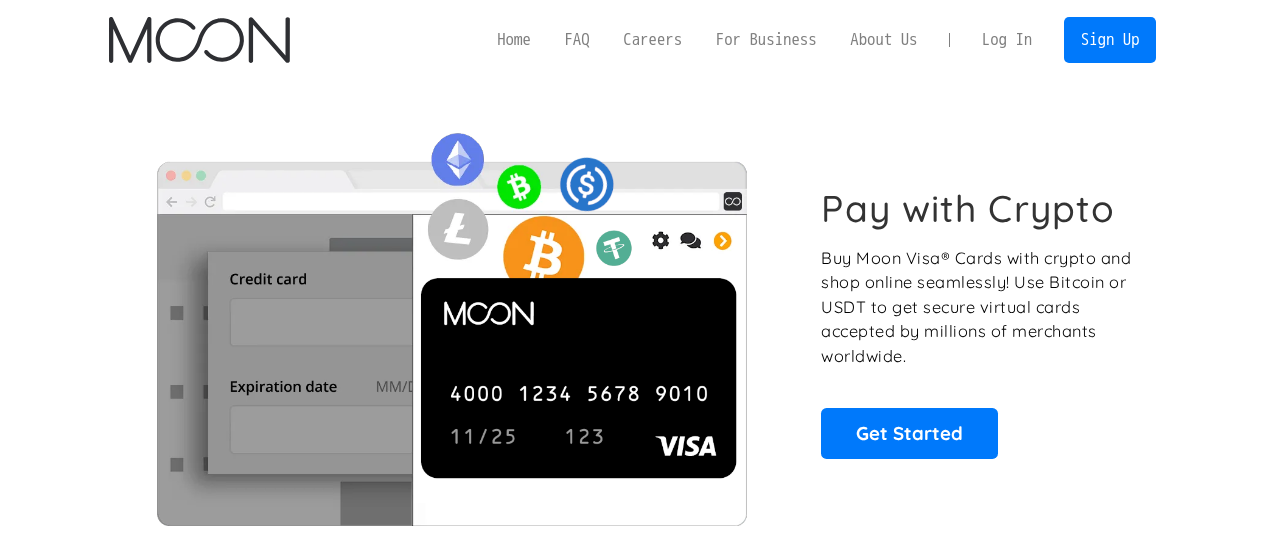 scroll, scrollTop: 0, scrollLeft: 0, axis: both 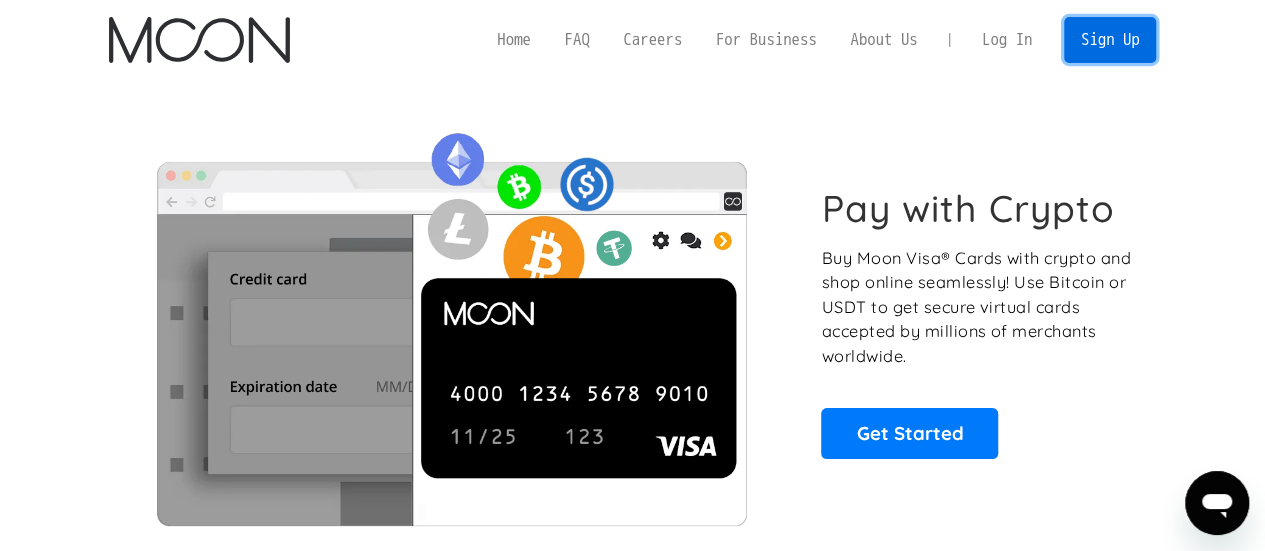 click on "Sign Up" at bounding box center [1110, 39] 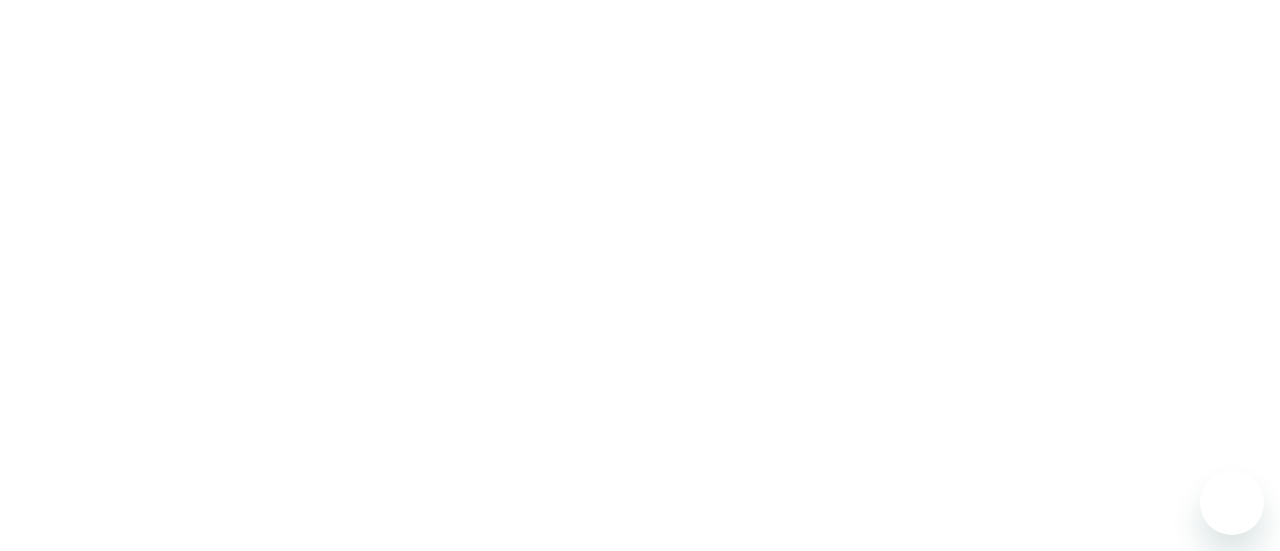 scroll, scrollTop: 0, scrollLeft: 0, axis: both 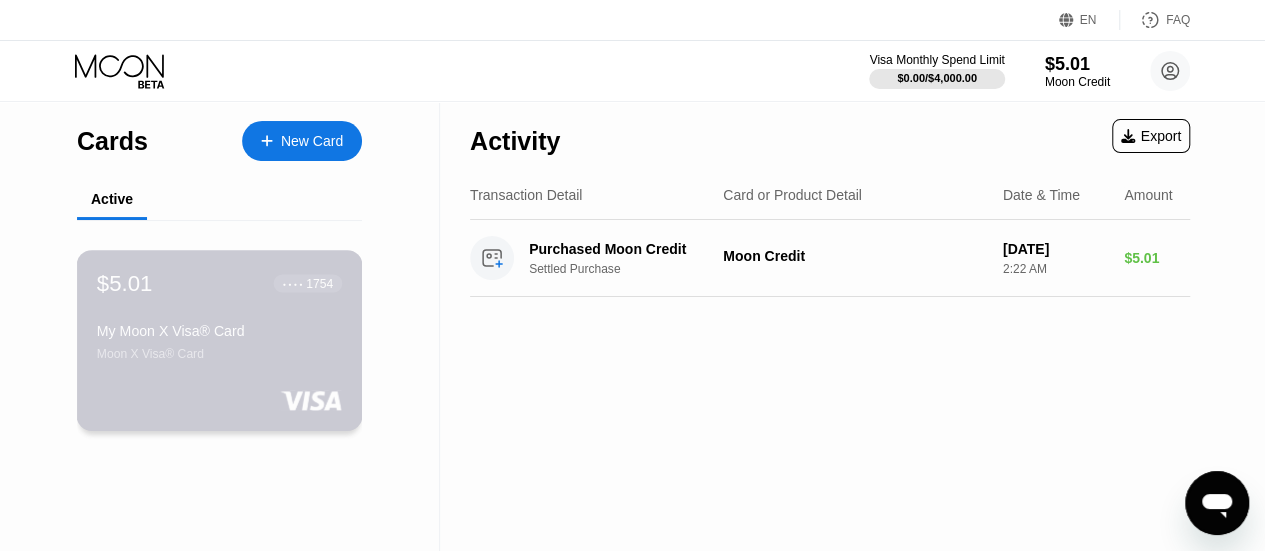 click on "$5.01 ● ● ● ● 1754 My Moon X Visa® Card Moon X Visa® Card" at bounding box center (219, 315) 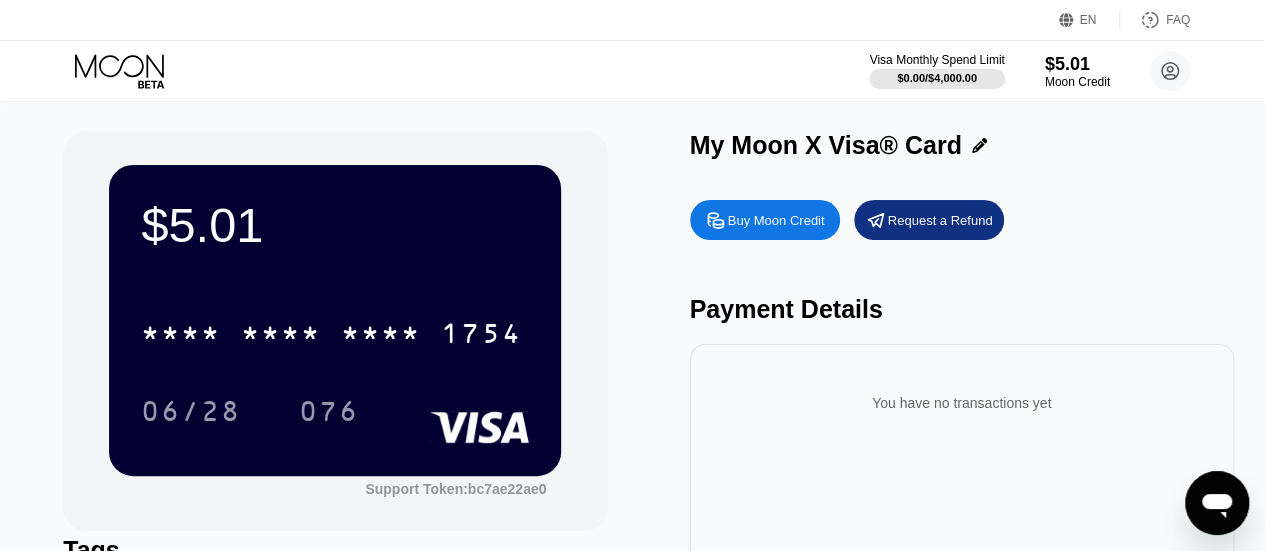 click on "Buy Moon Credit" at bounding box center [776, 220] 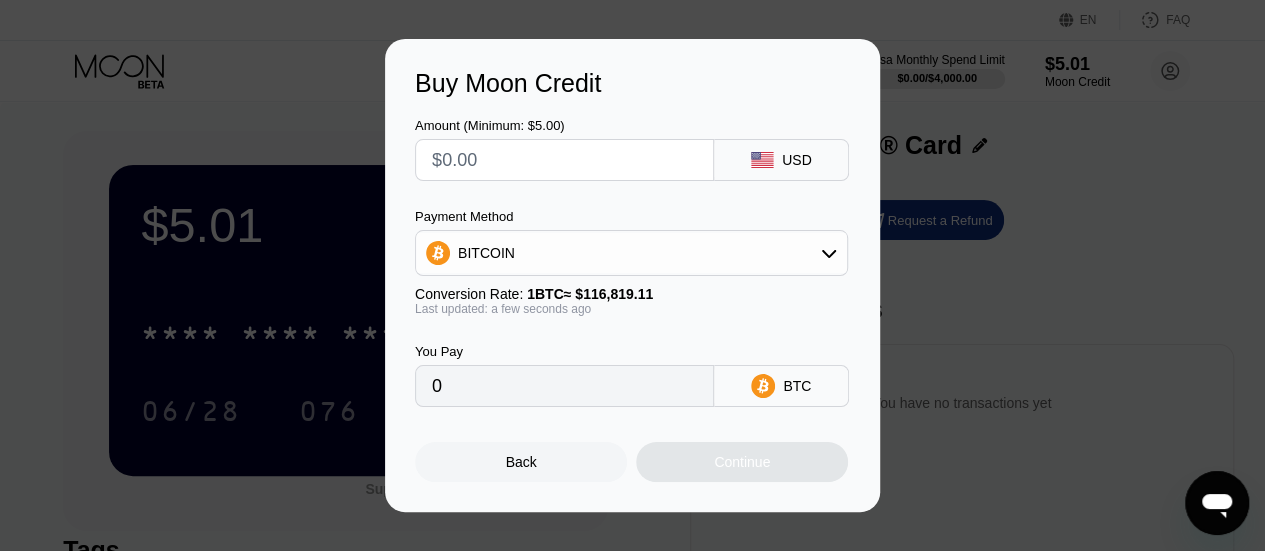 click at bounding box center [564, 160] 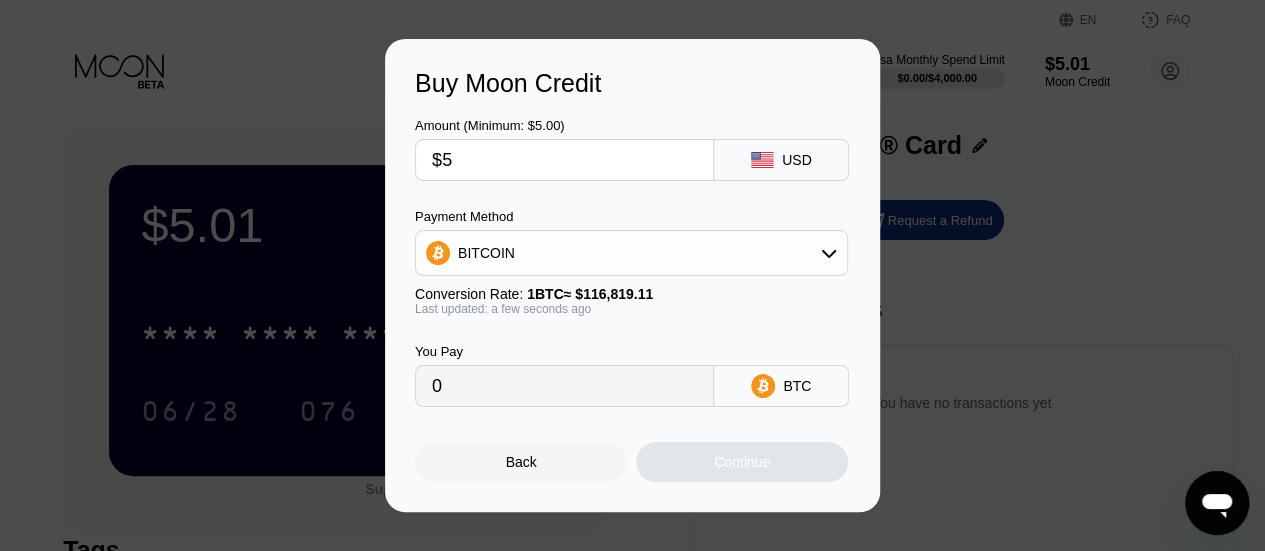 type on "0.00004281" 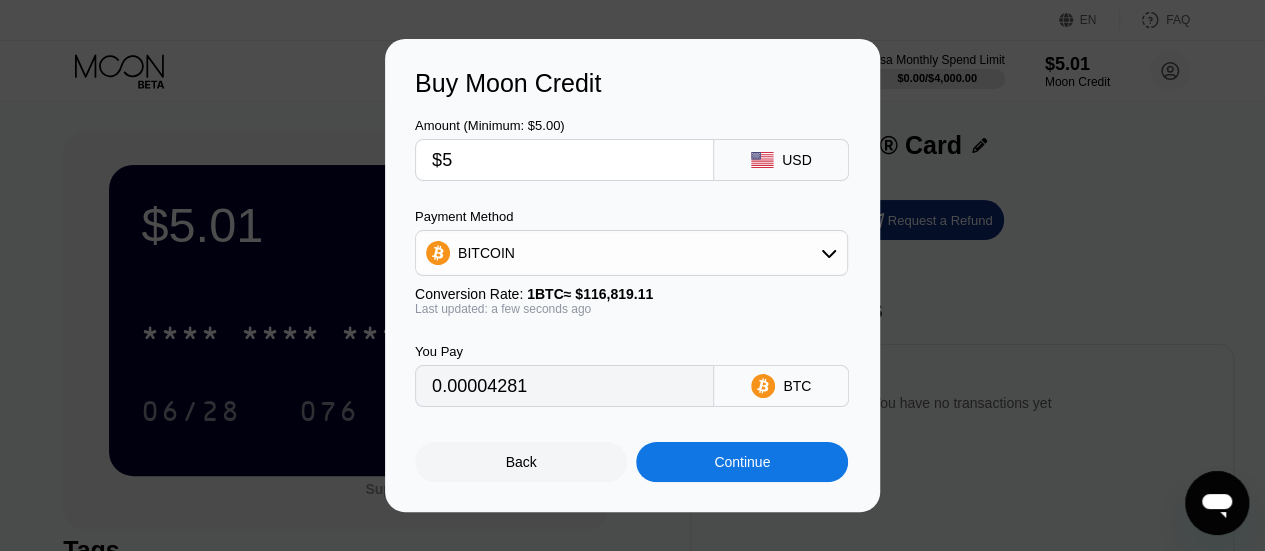 type on "$5" 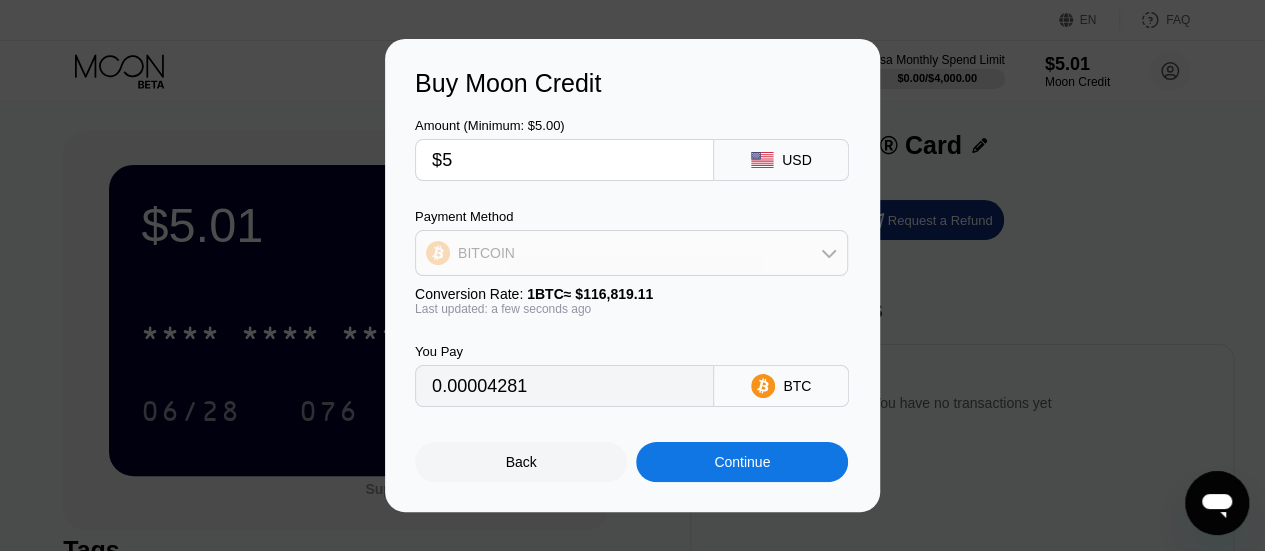 click on "BITCOIN" at bounding box center (631, 253) 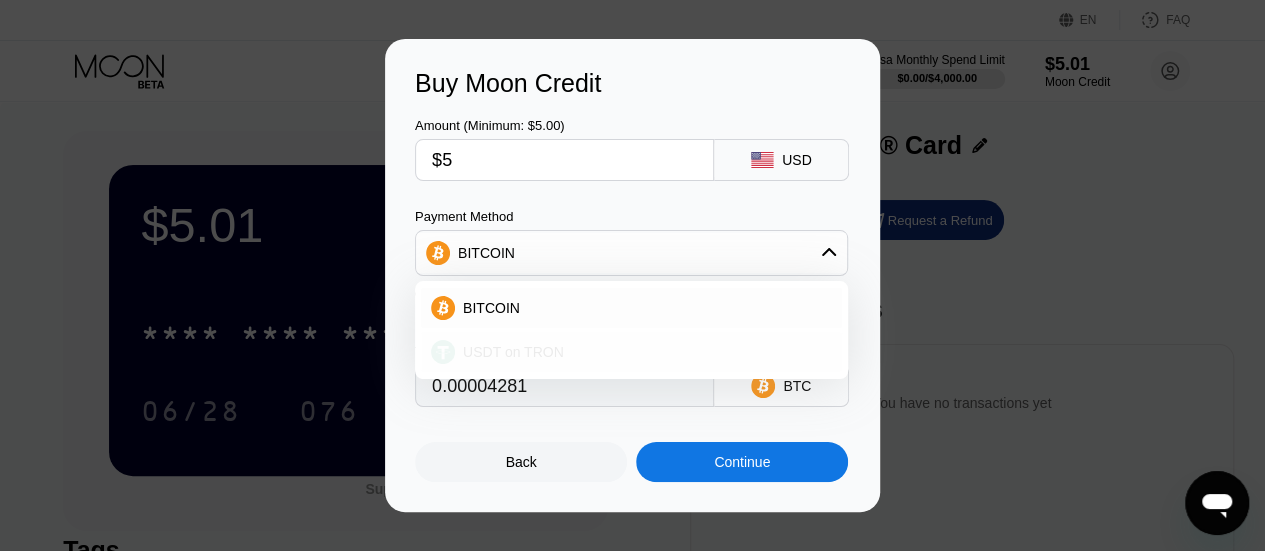 click on "USDT on TRON" at bounding box center [643, 352] 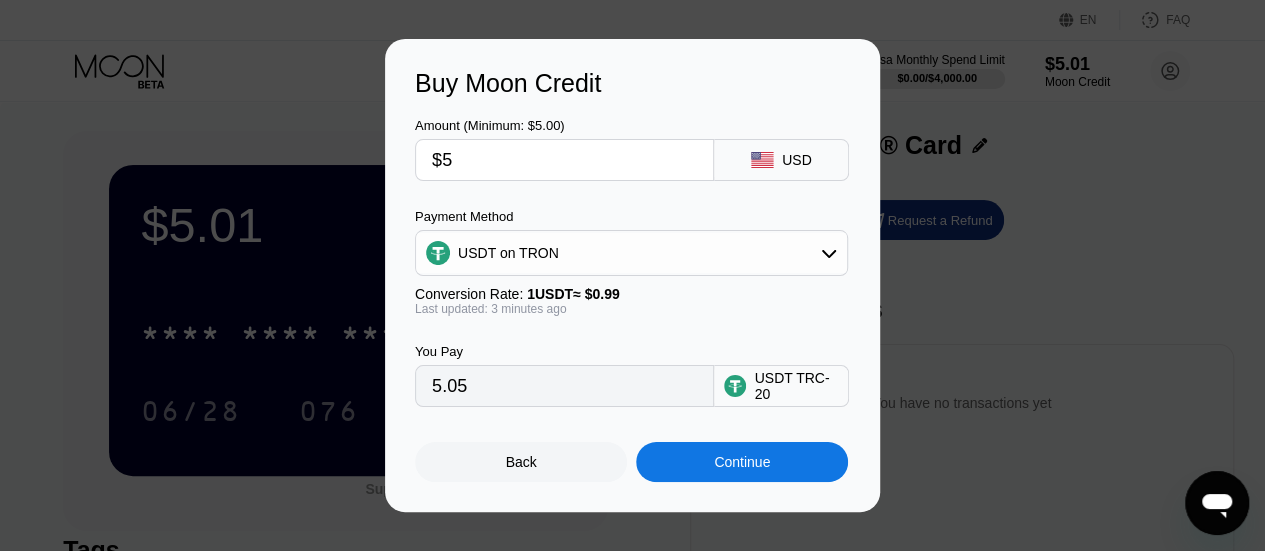click on "Continue" at bounding box center [742, 462] 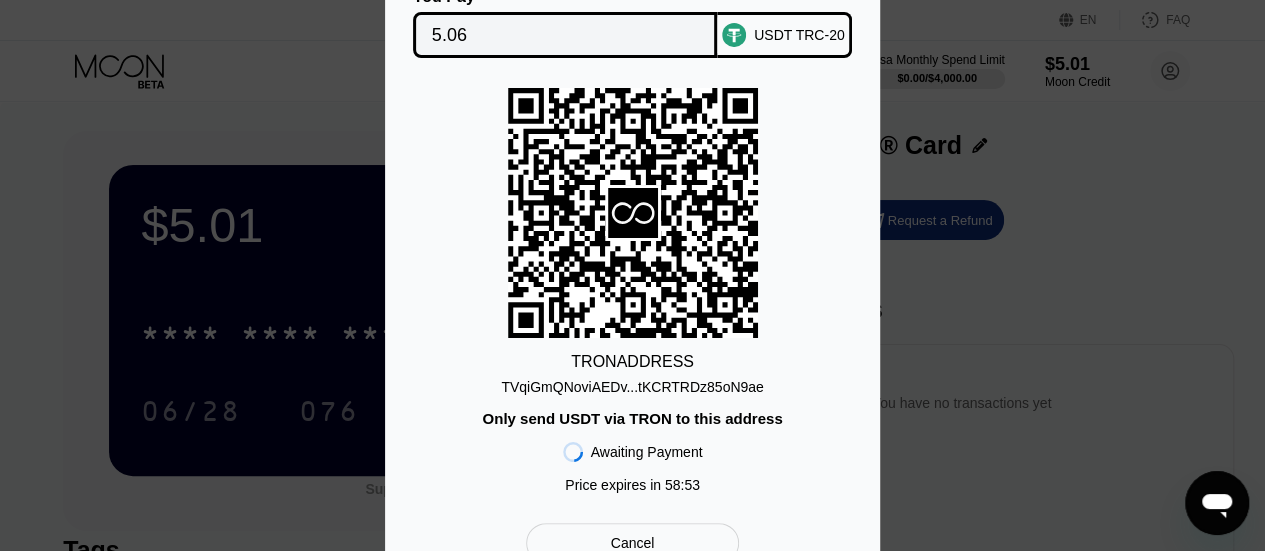 click on "TVqiGmQNoviAEDv...tKCRTRDz85oN9ae" at bounding box center (632, 387) 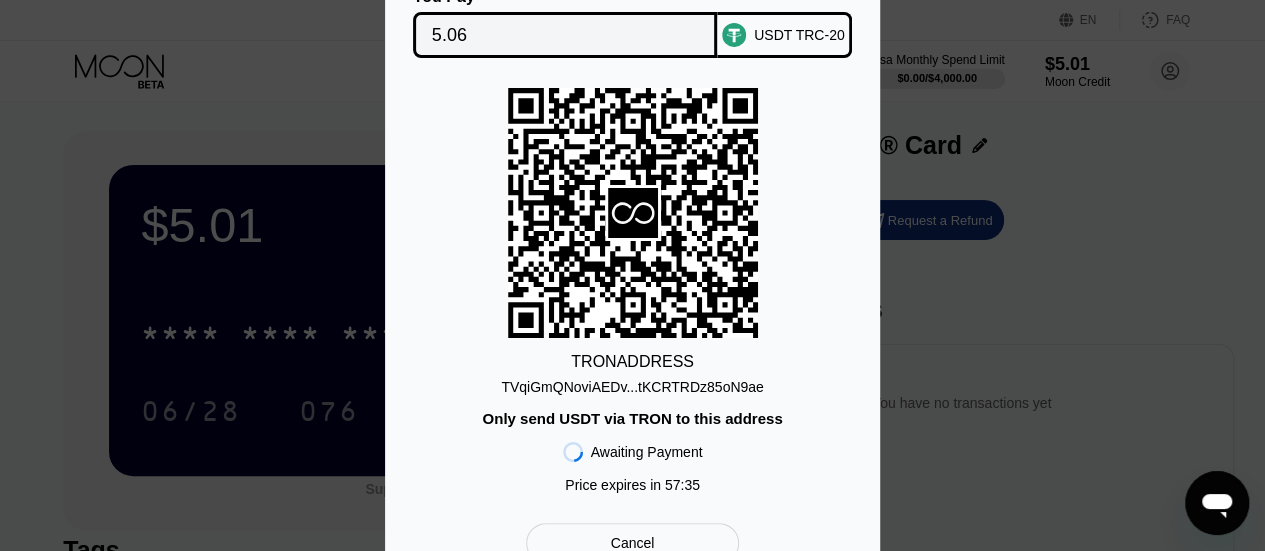 click on "TRON  ADDRESS TVqiGmQNoviAEDv...tKCRTRDz85oN9ae Only send USDT via TRON to this address Awaiting Payment Price expires in   57 : 35" at bounding box center (632, 295) 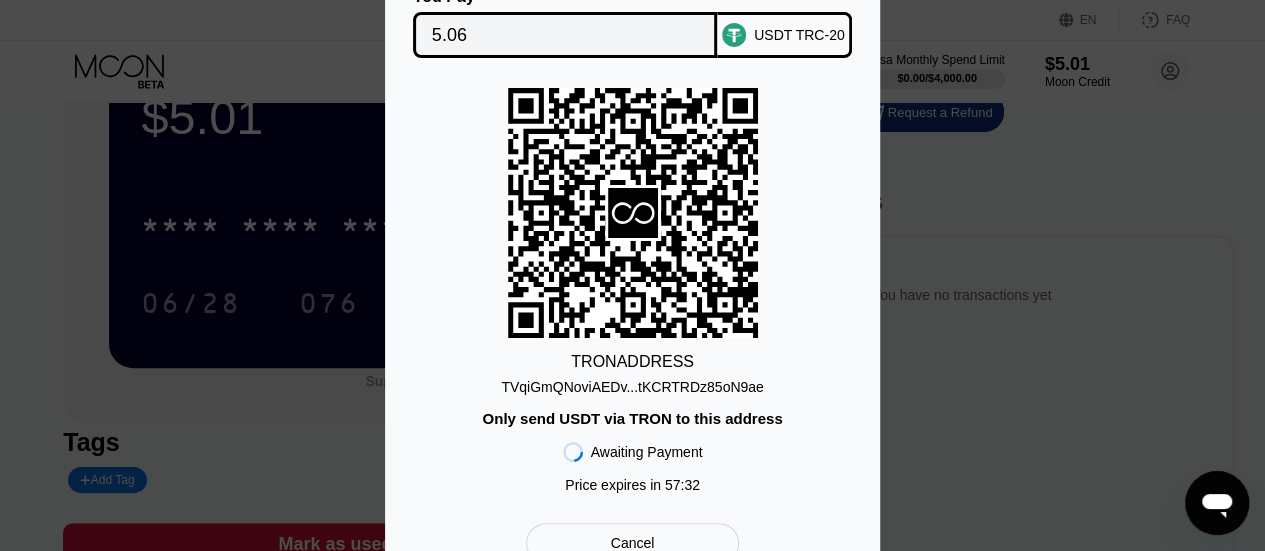 scroll, scrollTop: 100, scrollLeft: 0, axis: vertical 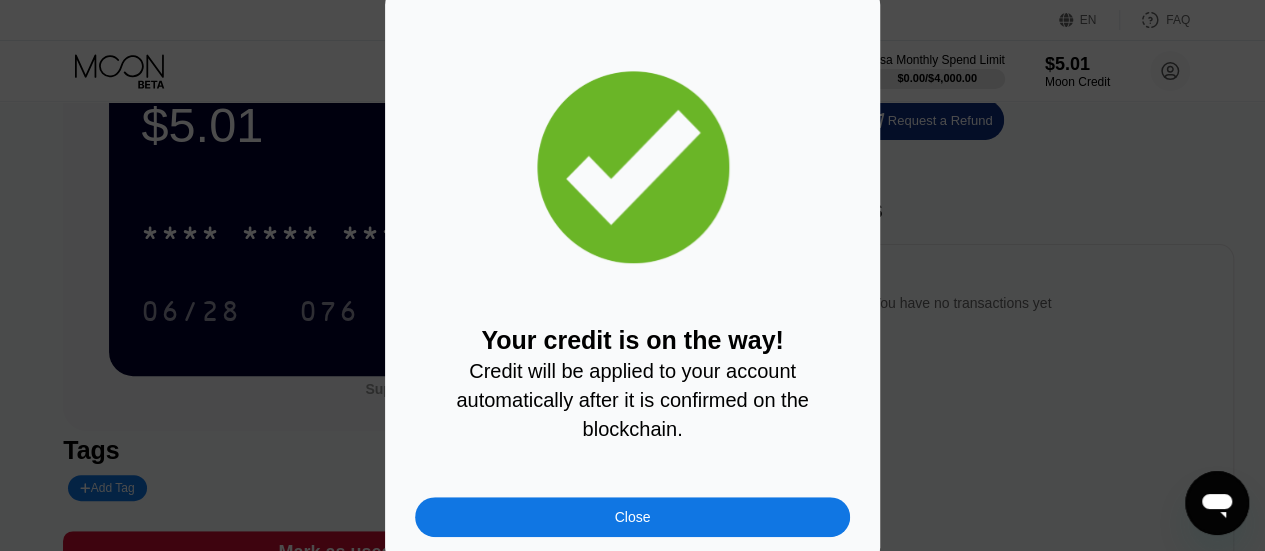 click on "Close" at bounding box center [632, 517] 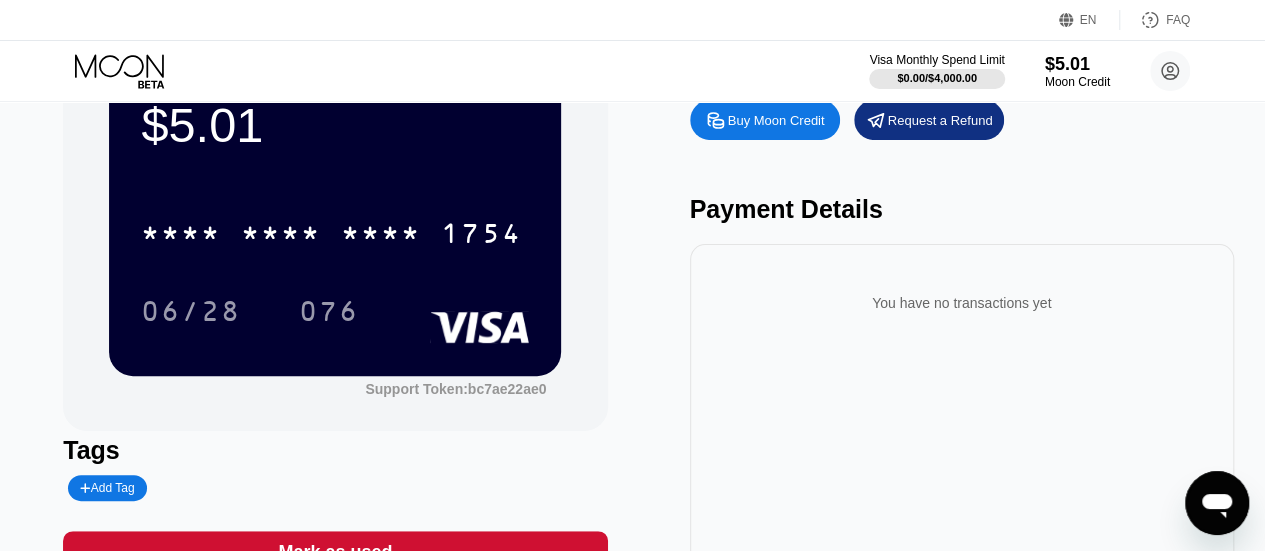 click on "Buy Moon Credit Request a Refund Payment Details You have no transactions yet" at bounding box center [962, 342] 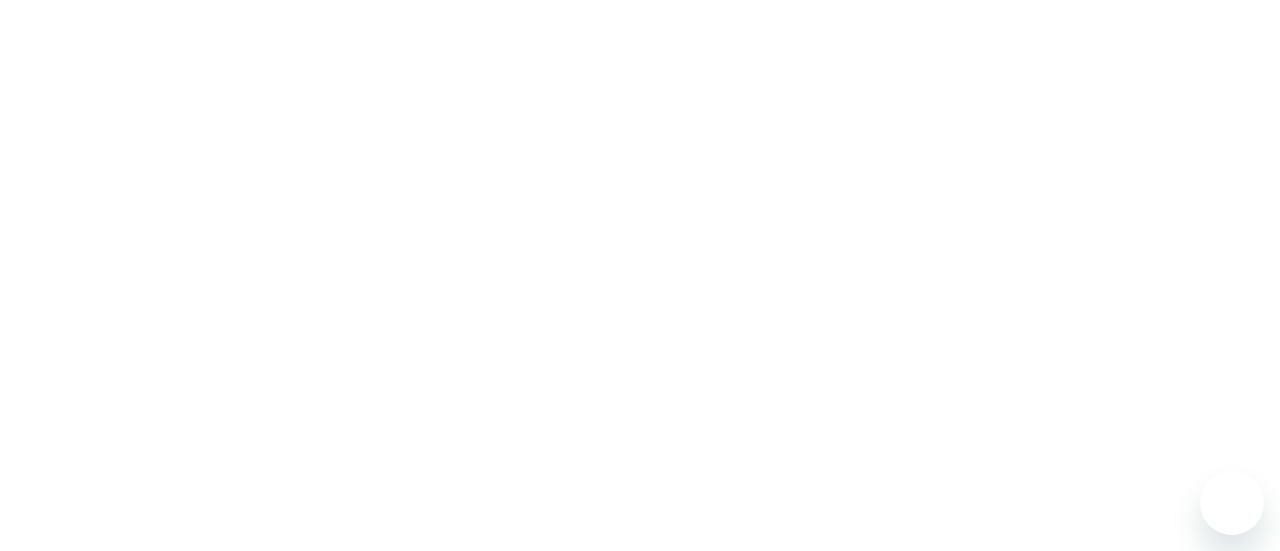 scroll, scrollTop: 0, scrollLeft: 0, axis: both 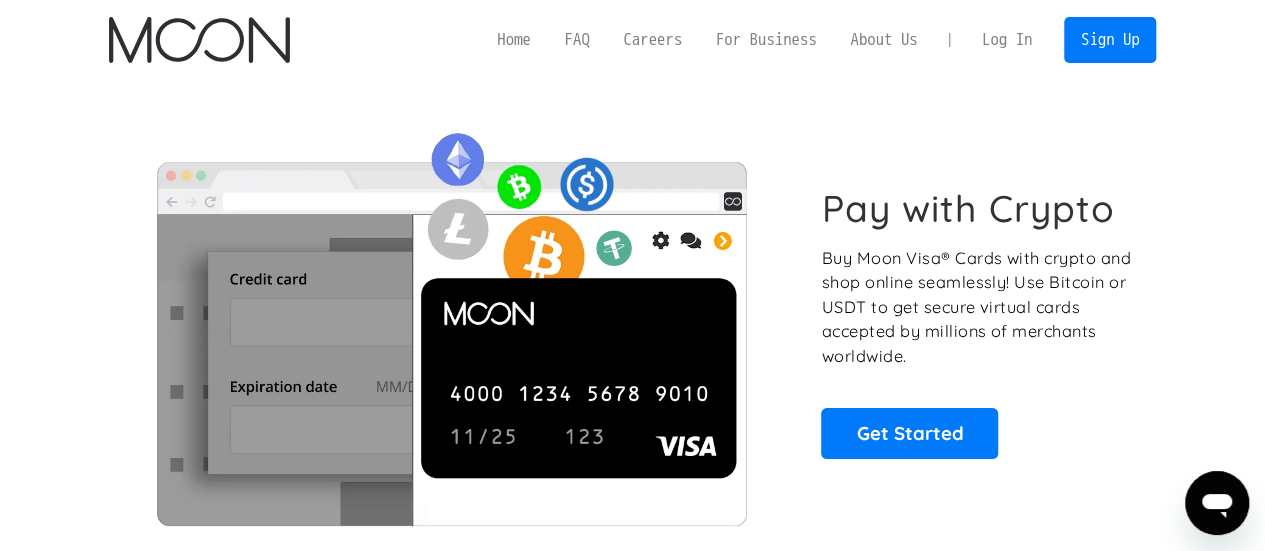 click on "Pay with Crypto Buy Moon Visa® Cards with crypto and shop online seamlessly! Use Bitcoin or USDT to get secure virtual cards accepted by millions of merchants worldwide. Get Started" at bounding box center (632, 322) 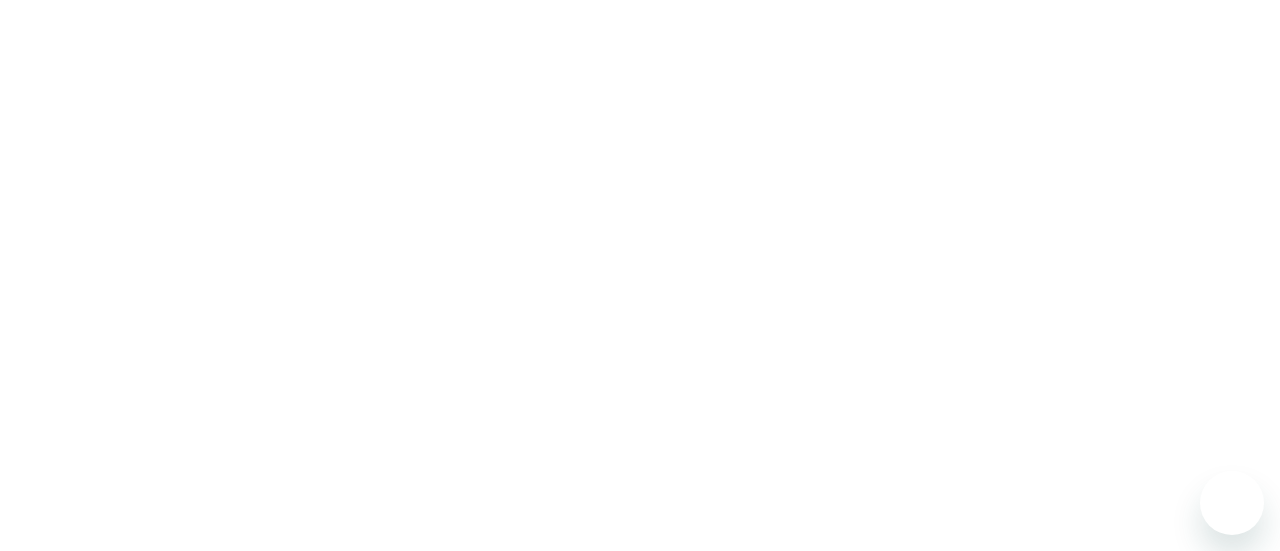scroll, scrollTop: 0, scrollLeft: 0, axis: both 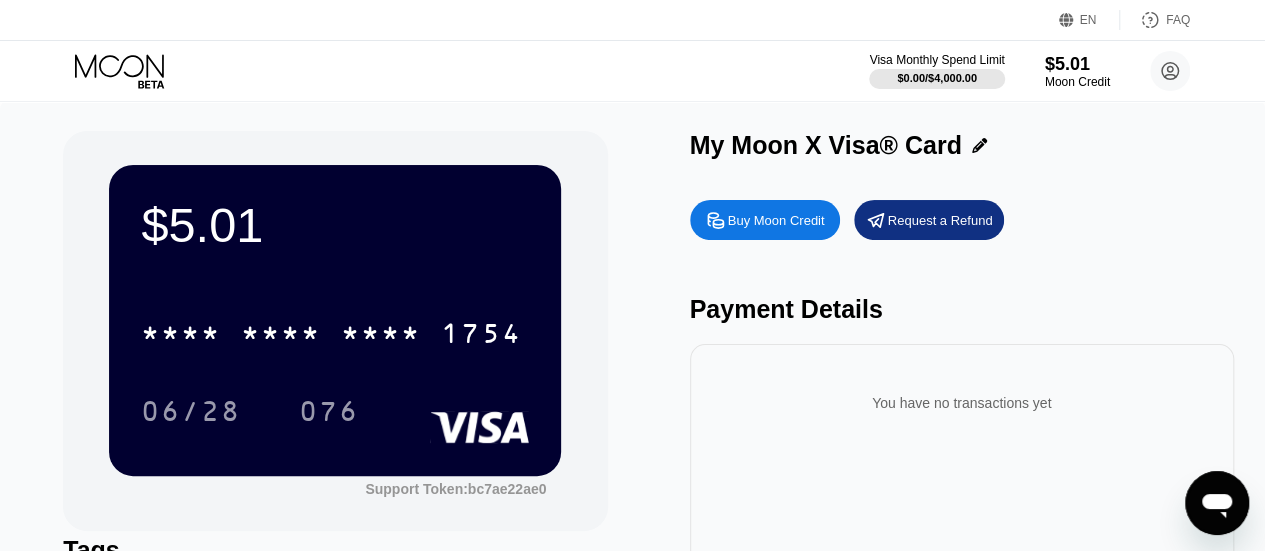 click on "$5.01 * * * * * * * * * * * * 1754 06/28 076" at bounding box center (335, 320) 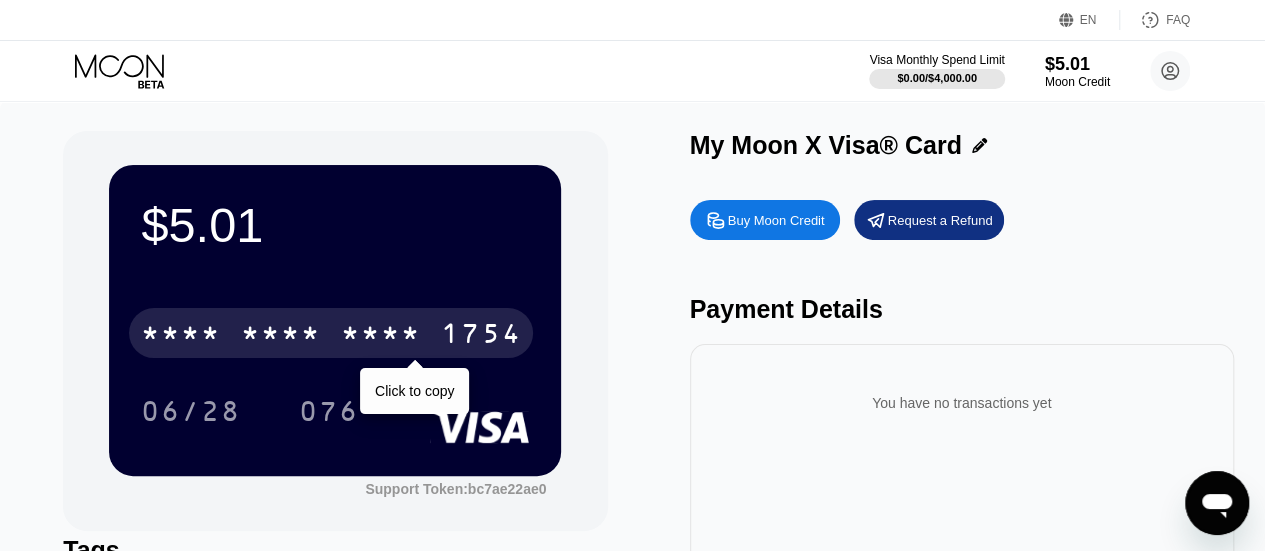 click on "* * * * * * * * * * * * 1754" at bounding box center [331, 333] 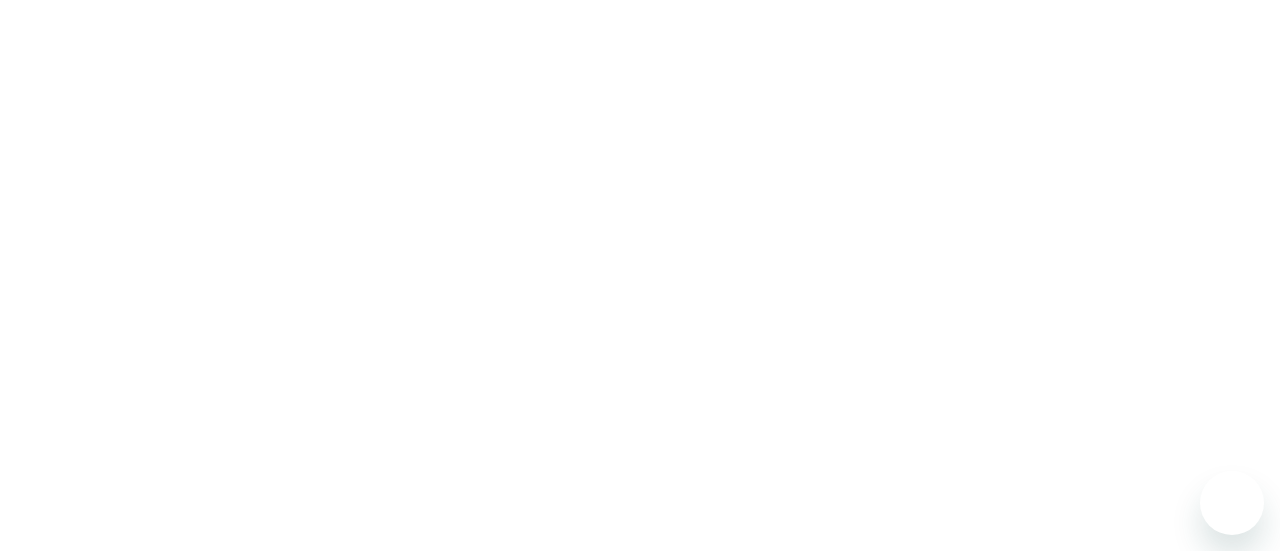 scroll, scrollTop: 0, scrollLeft: 0, axis: both 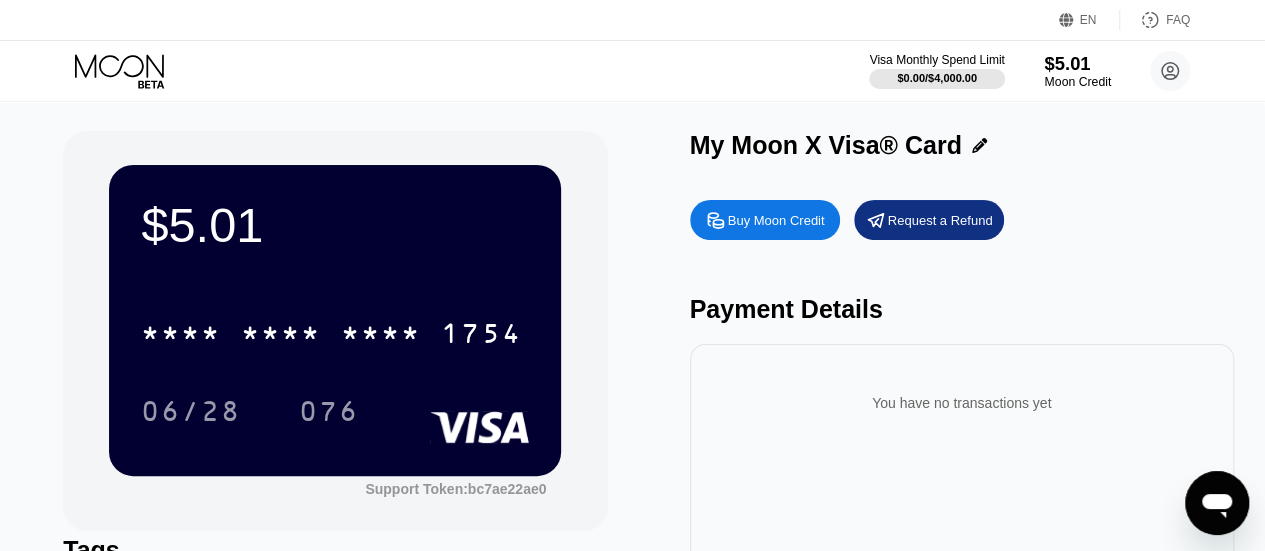 click on "$5.01" at bounding box center (1077, 63) 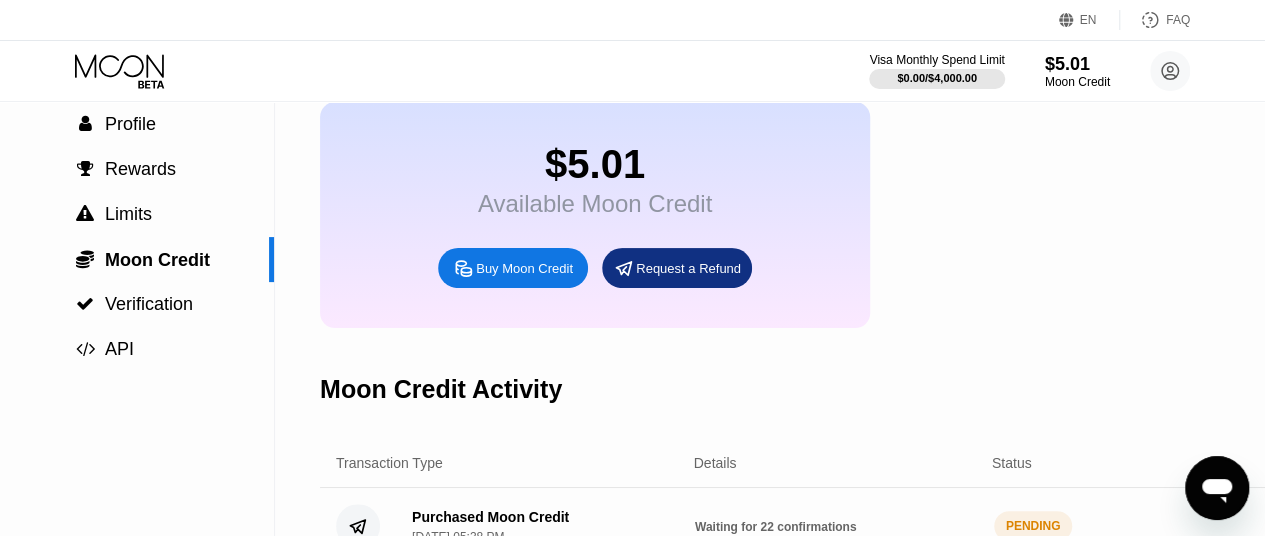 scroll, scrollTop: 100, scrollLeft: 0, axis: vertical 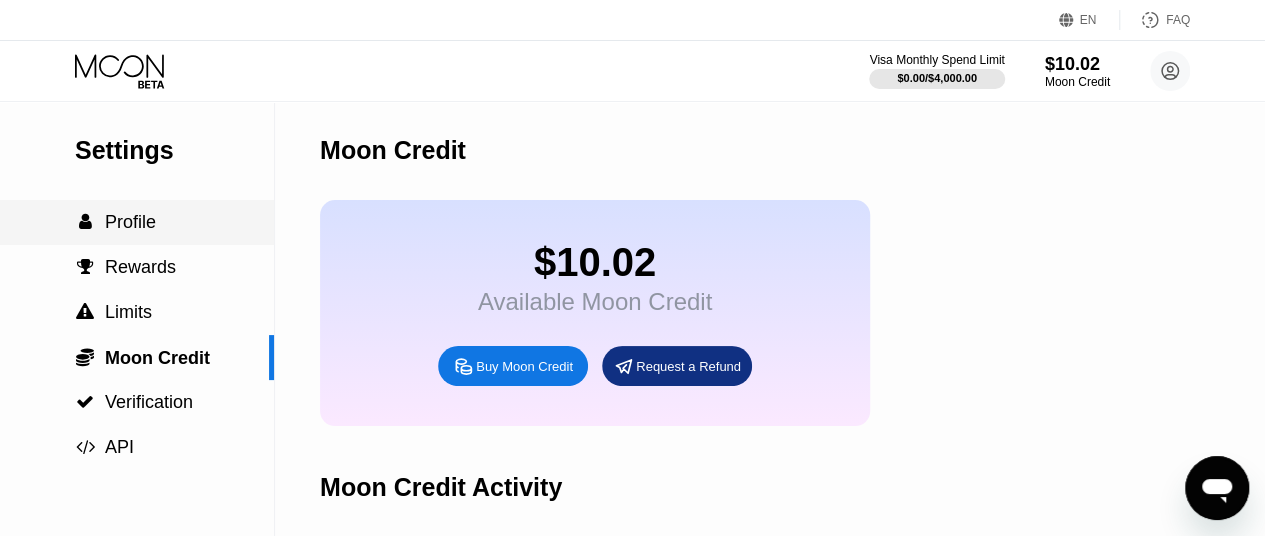 click on " Profile" at bounding box center [137, 222] 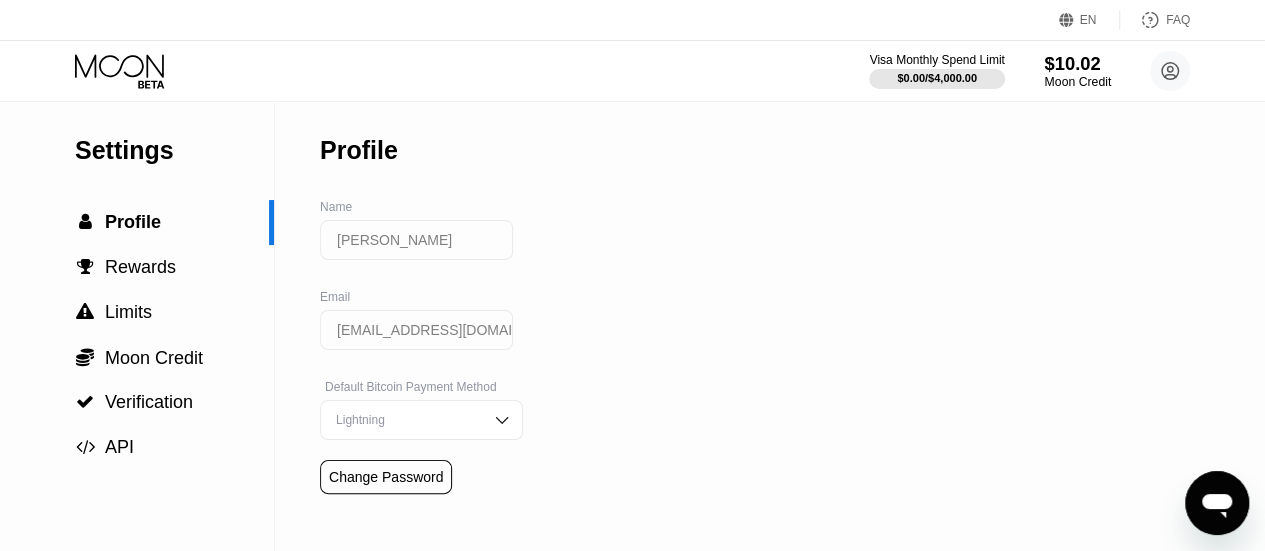 click on "$10.02" at bounding box center [1077, 63] 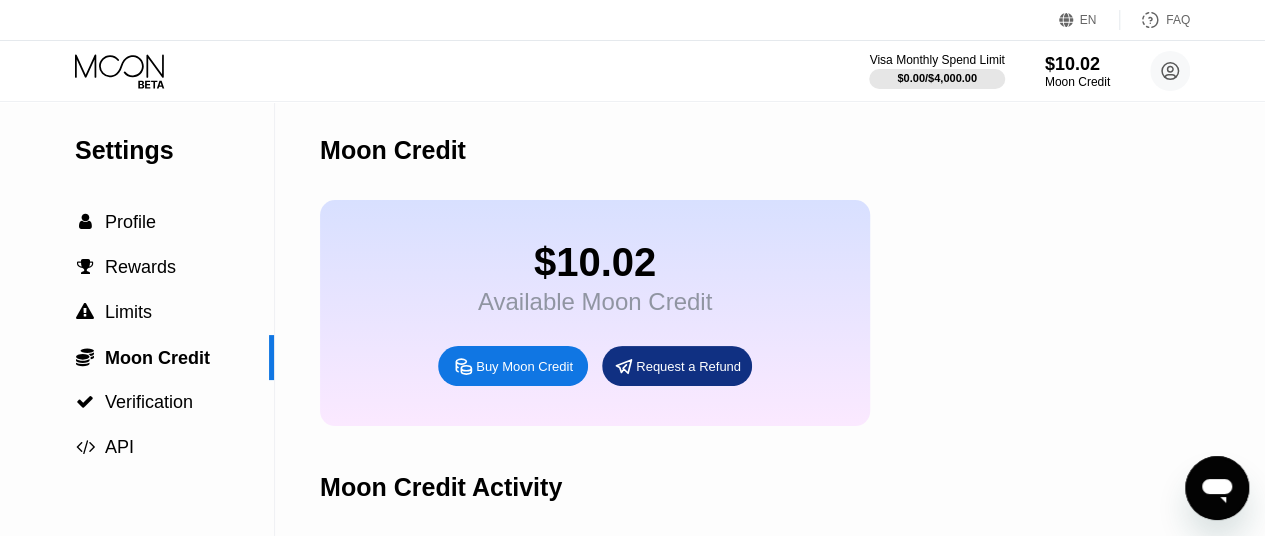 click 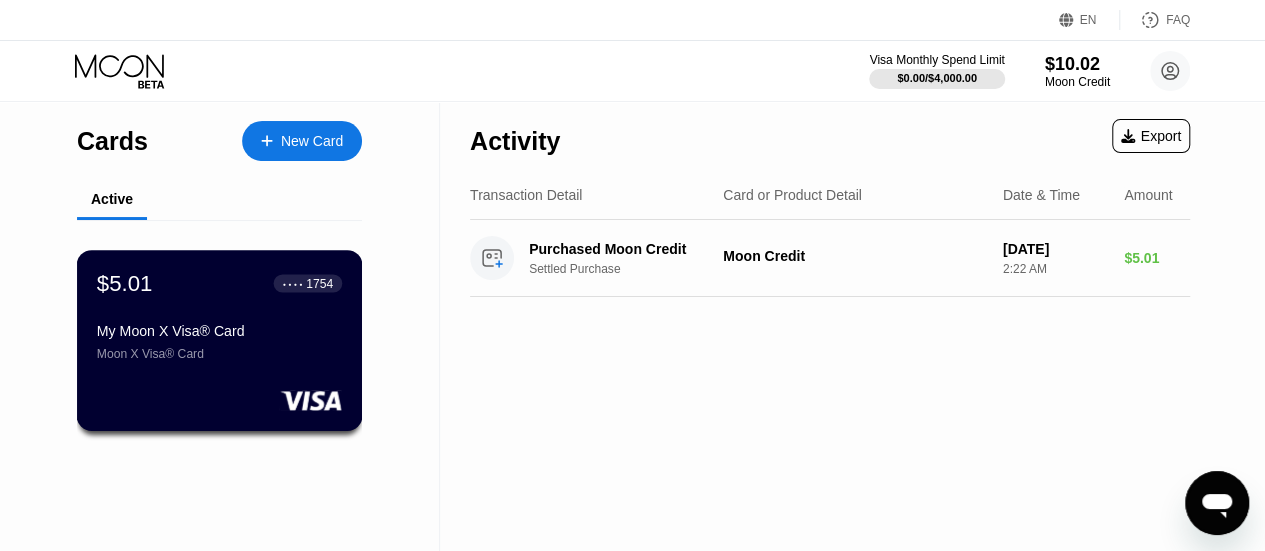 click on "$5.01 ● ● ● ● 1754 My Moon X Visa® Card Moon X Visa® Card" at bounding box center [219, 315] 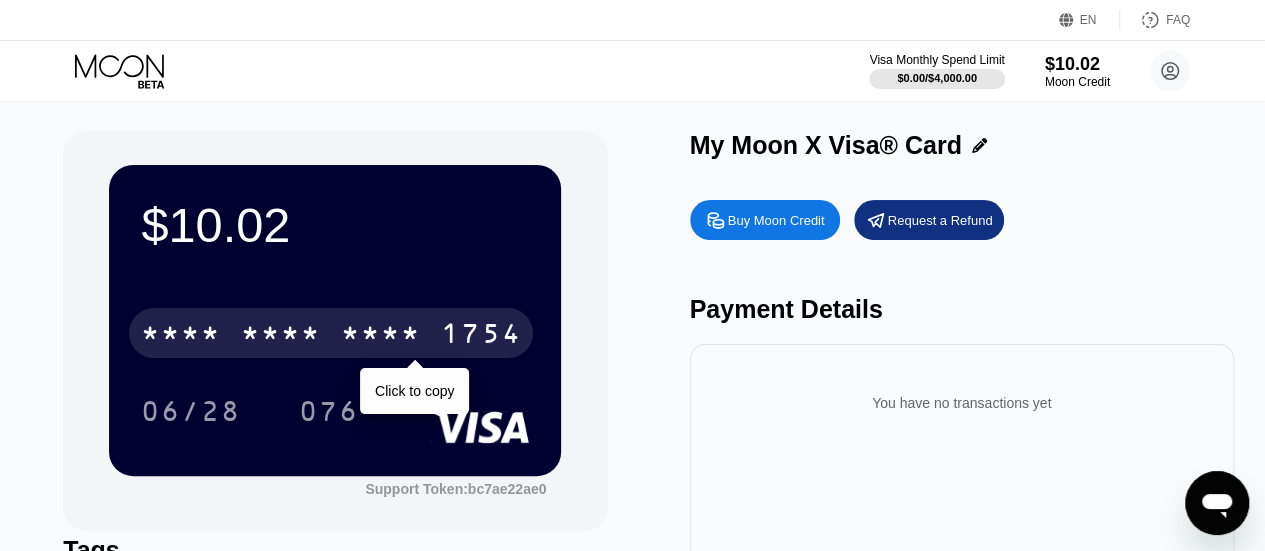 click on "* * * *" at bounding box center [281, 336] 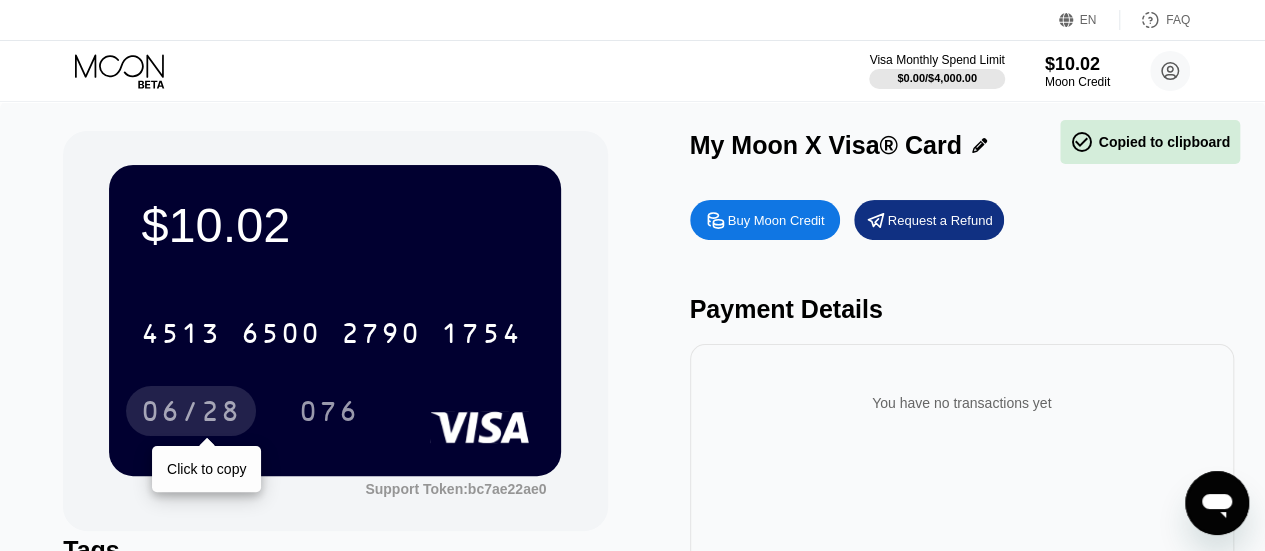 click on "06/28" at bounding box center [191, 414] 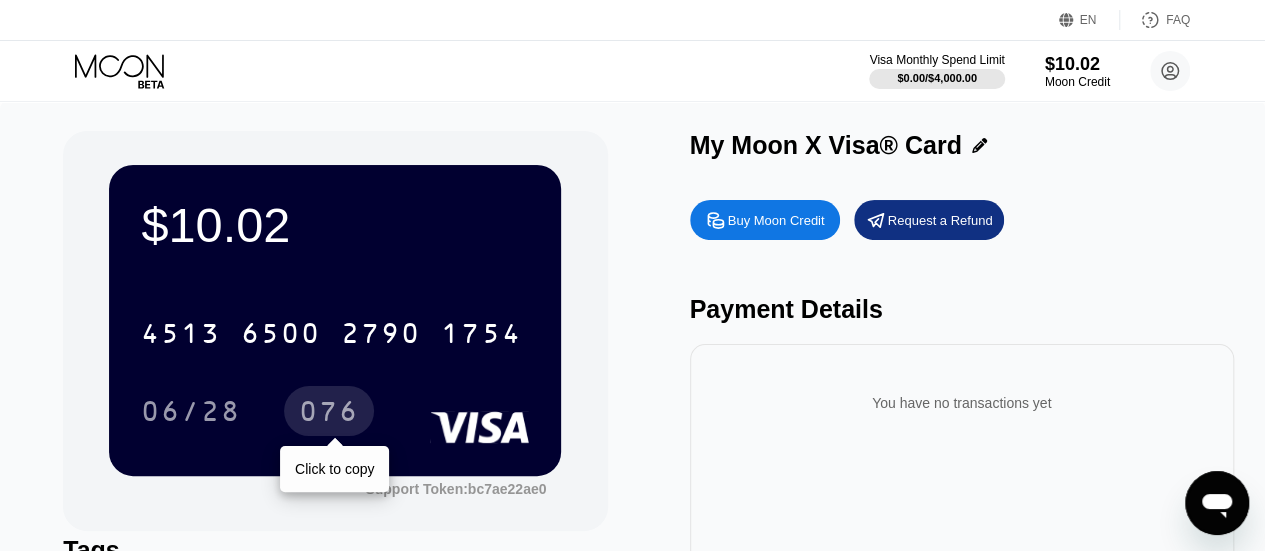 click on "076" at bounding box center [329, 414] 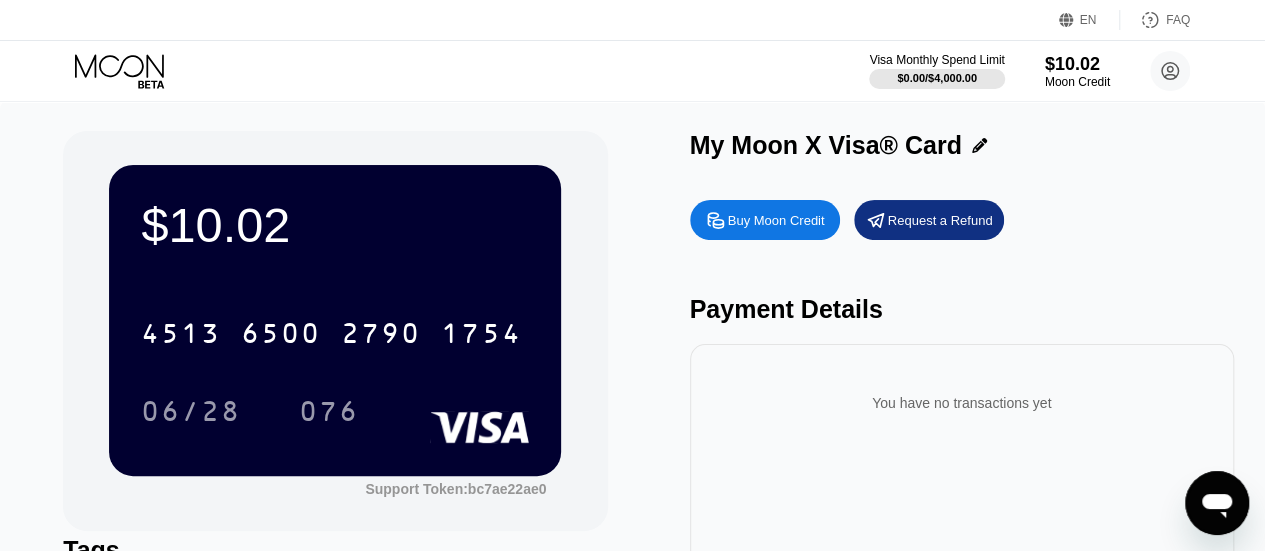 click on "My Moon X Visa® Card" at bounding box center (826, 145) 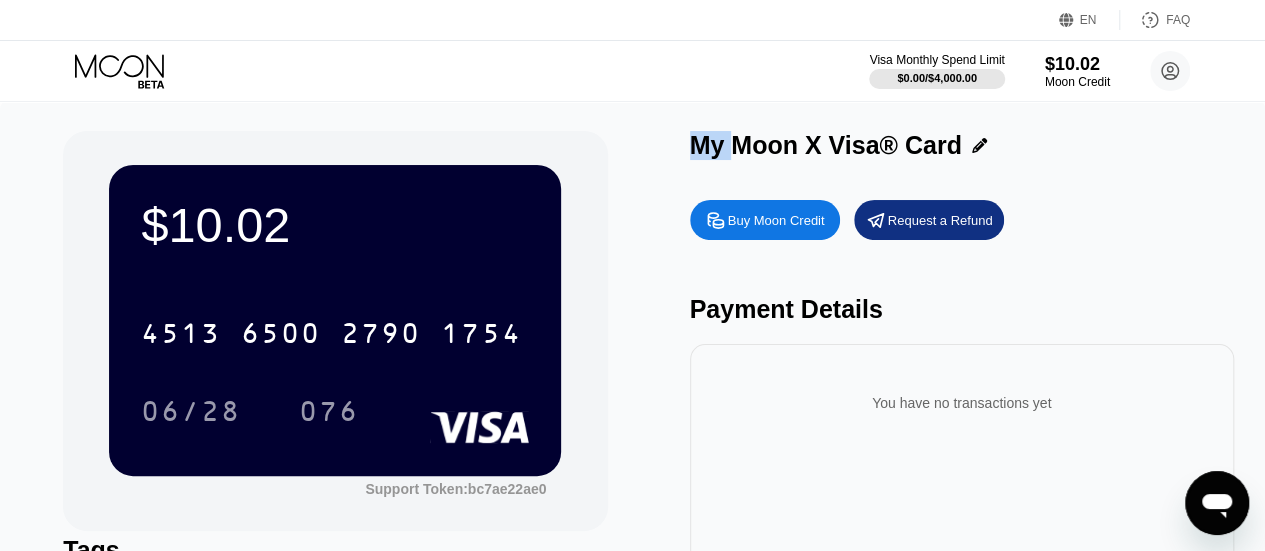 click on "My Moon X Visa® Card" at bounding box center [826, 145] 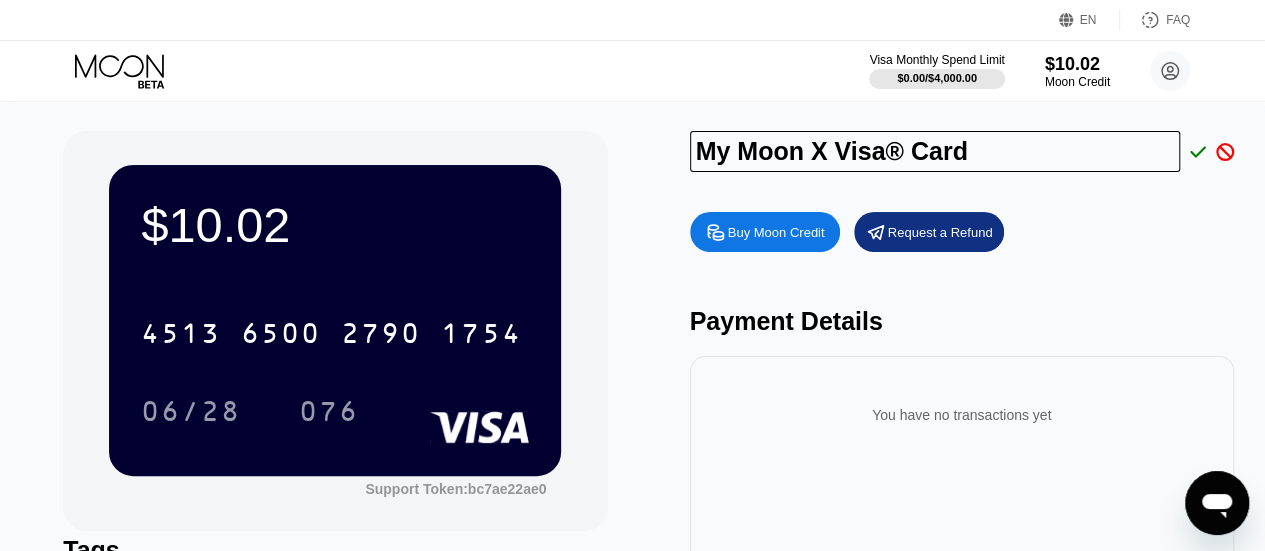 click 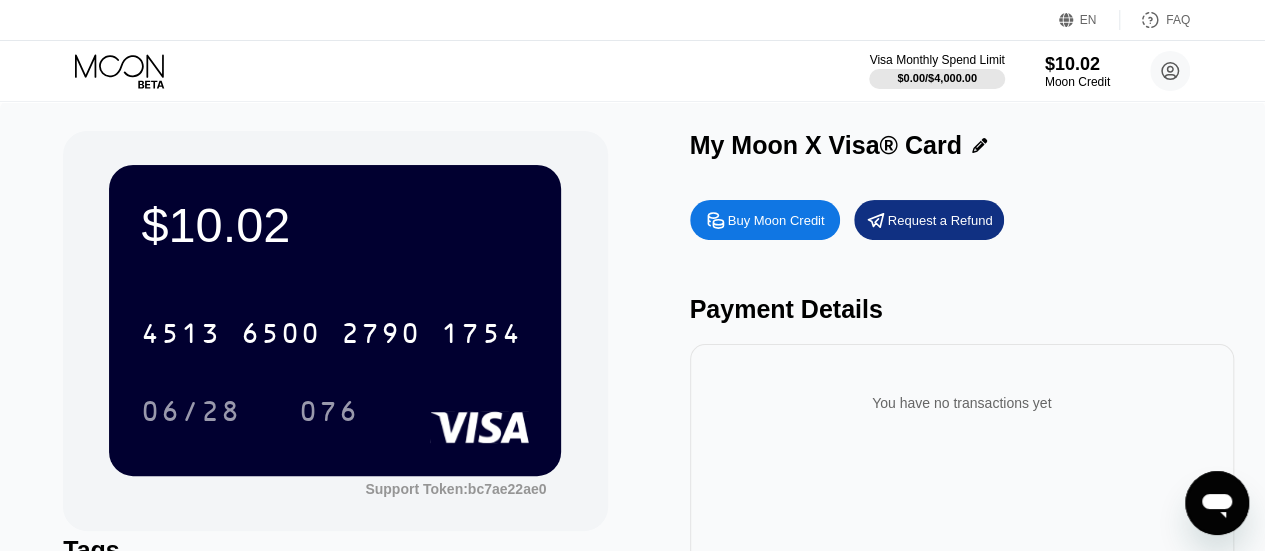 click on "My Moon X Visa® Card" at bounding box center (826, 145) 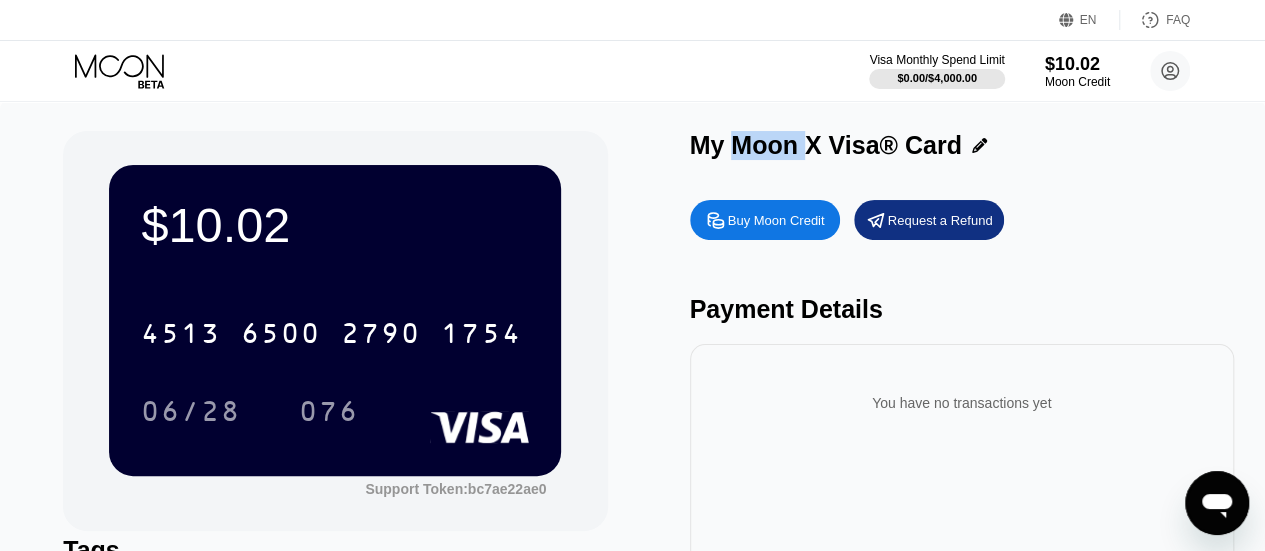 click on "My Moon X Visa® Card" at bounding box center (826, 145) 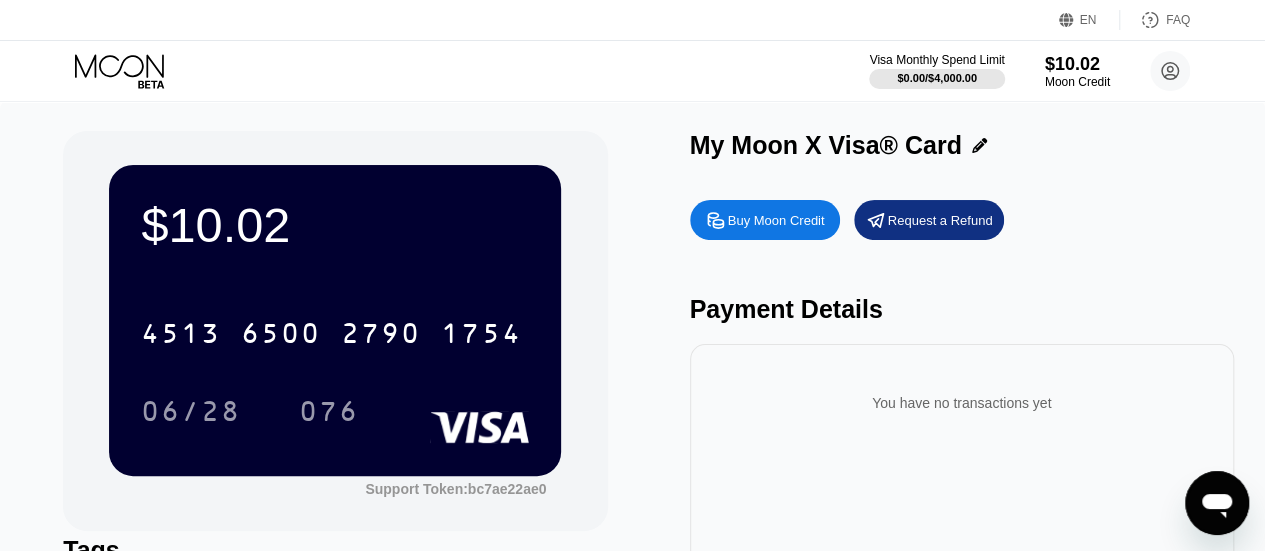 click on "My Moon X Visa® Card" at bounding box center (826, 145) 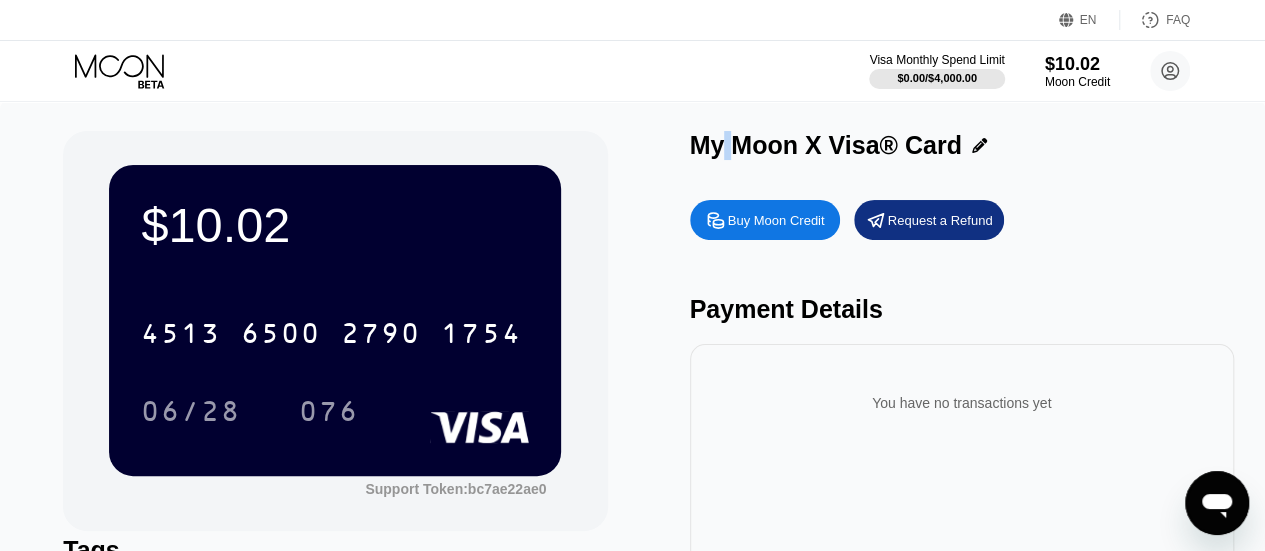 click on "My Moon X Visa® Card" at bounding box center [826, 145] 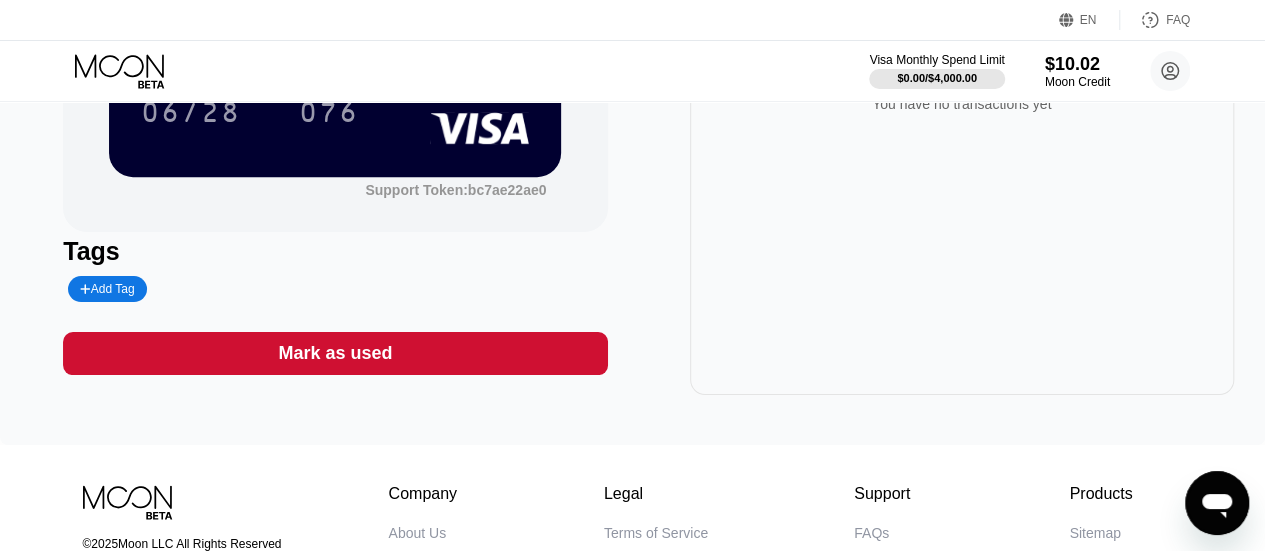 scroll, scrollTop: 300, scrollLeft: 0, axis: vertical 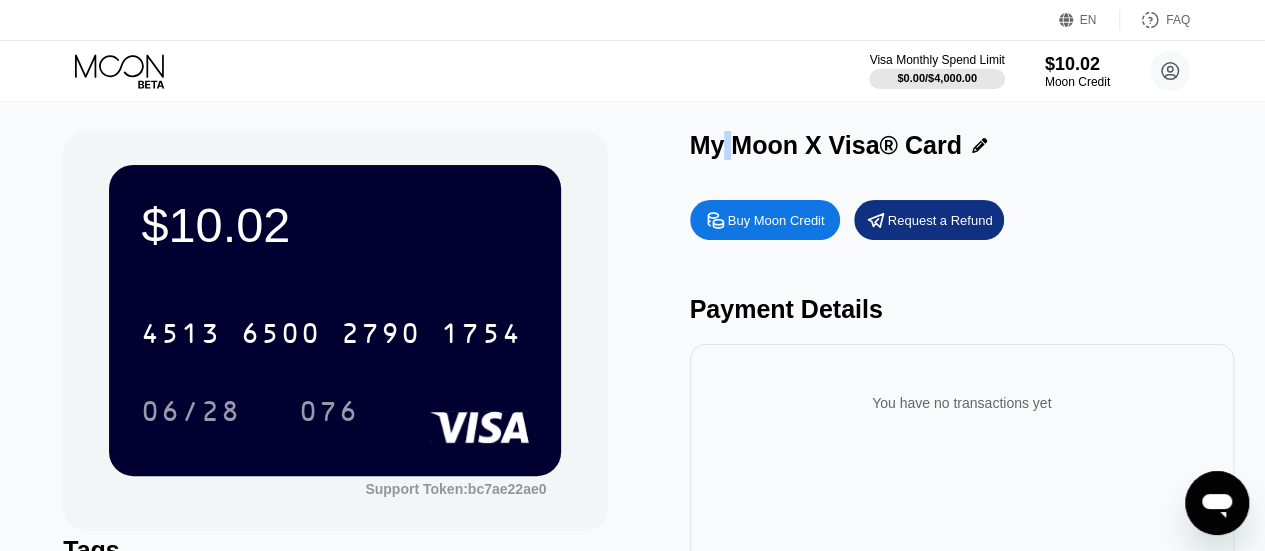 click on "$10.02 4513 6500 2790 1754 06/28 076 Support Token:  bc7ae22ae0 Tags  Add Tag Mark as used My Moon X Visa® Card Buy Moon Credit Request a Refund Payment Details You have no transactions yet" at bounding box center (632, 412) 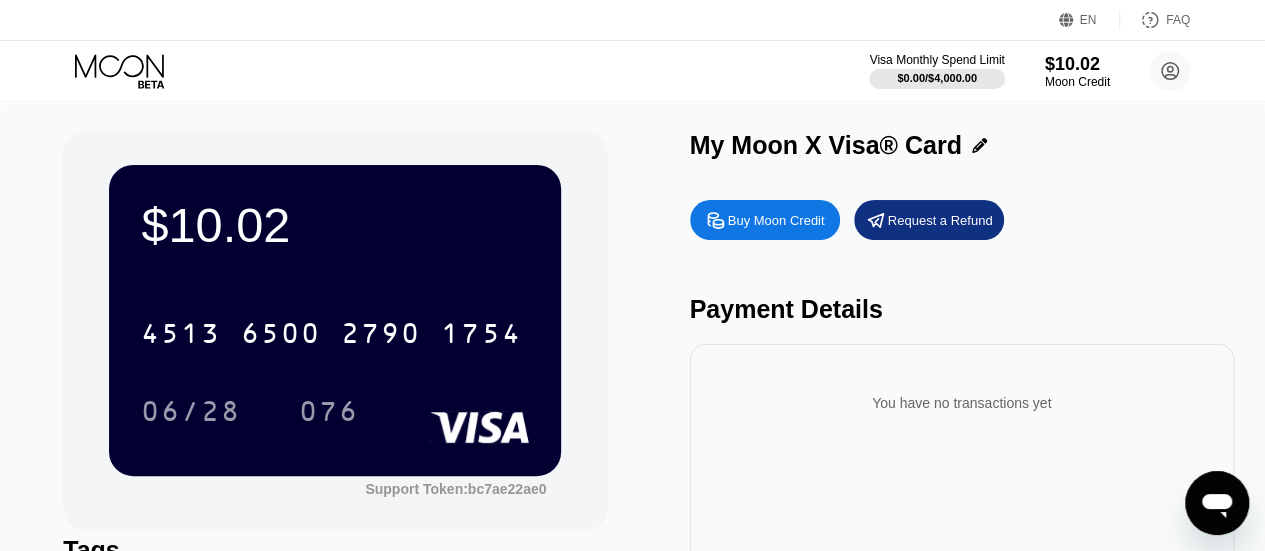 click on "My Moon X Visa® Card" at bounding box center [826, 145] 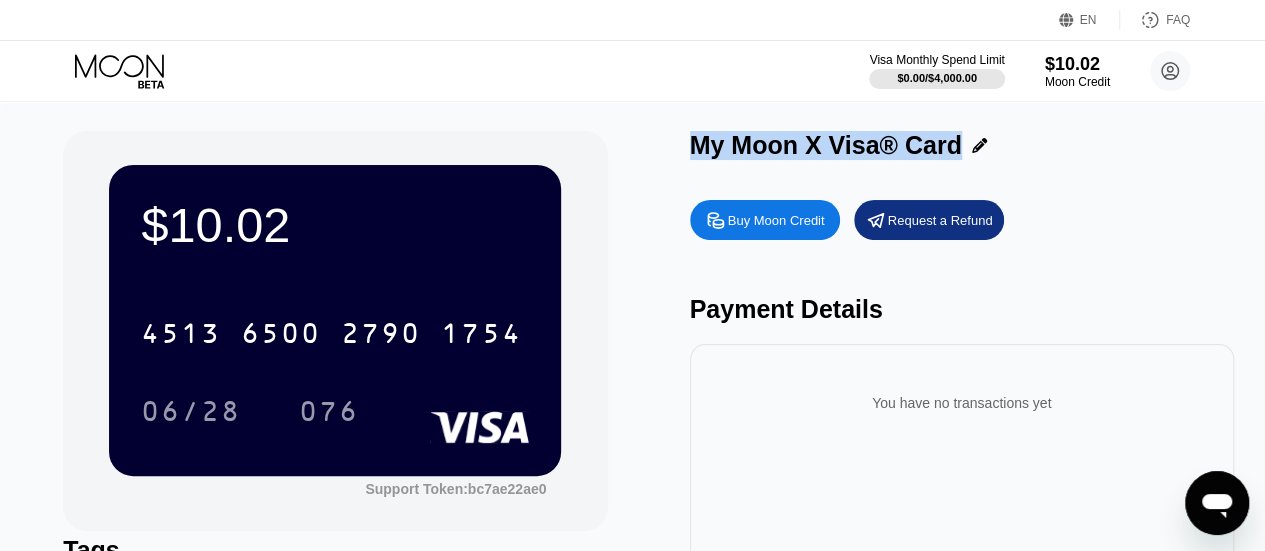 drag, startPoint x: 690, startPoint y: 147, endPoint x: 944, endPoint y: 135, distance: 254.28331 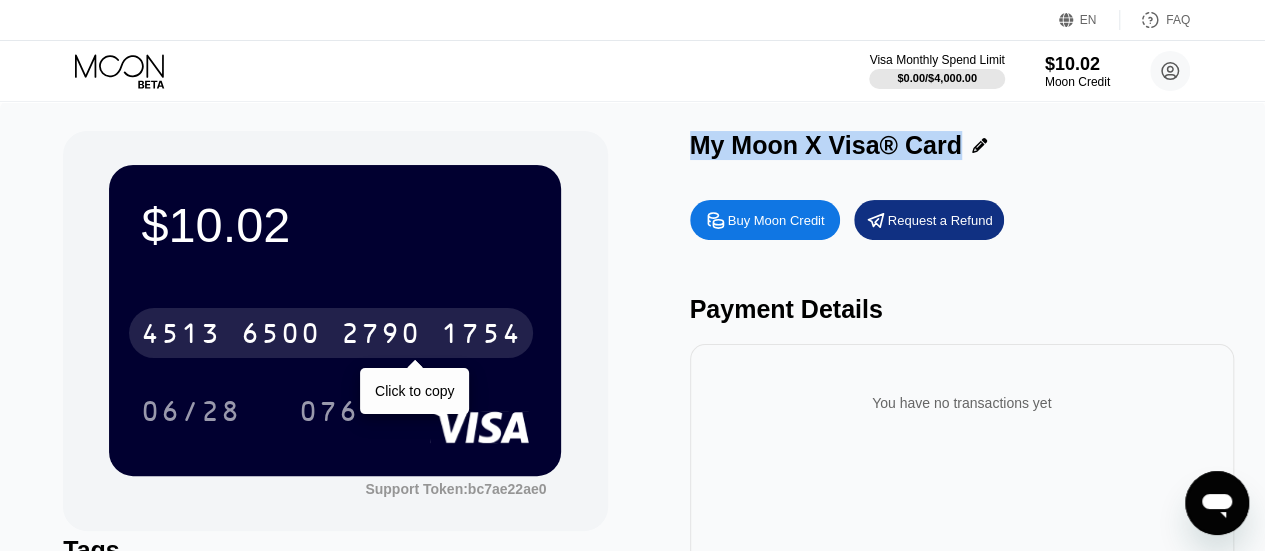 click on "2790" at bounding box center (381, 336) 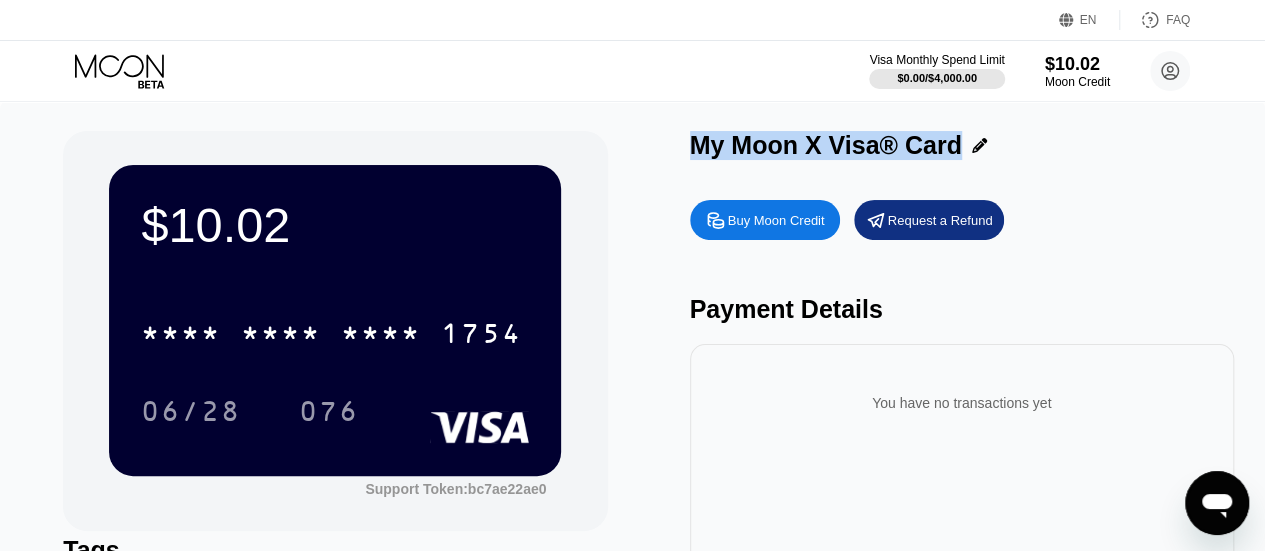 click on "My Moon X Visa® Card" at bounding box center (962, 150) 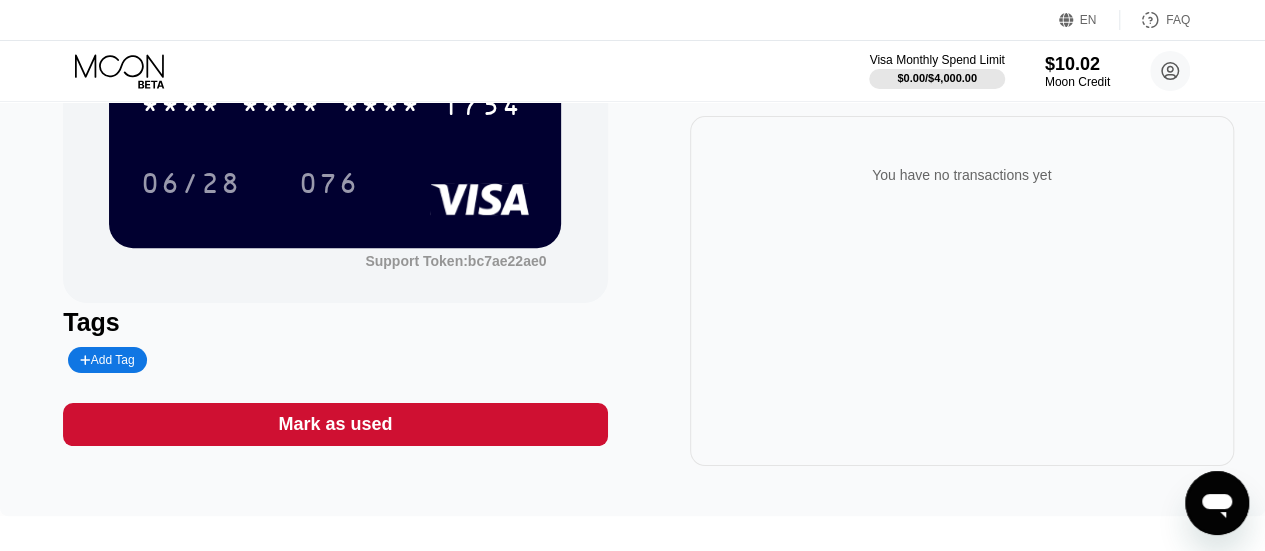 scroll, scrollTop: 0, scrollLeft: 0, axis: both 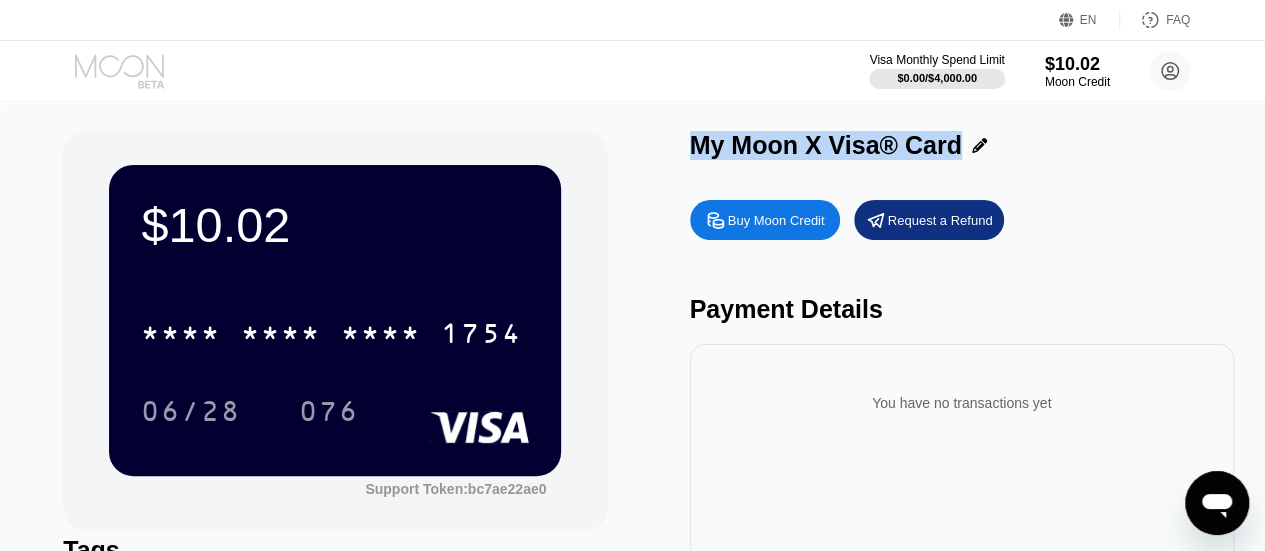 click 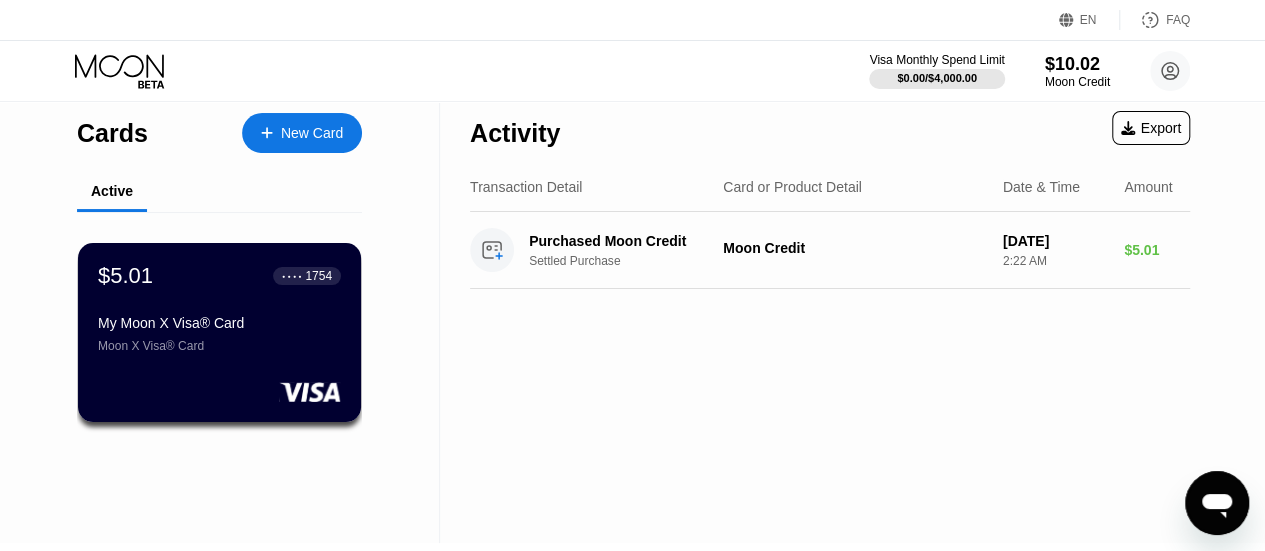 scroll, scrollTop: 0, scrollLeft: 0, axis: both 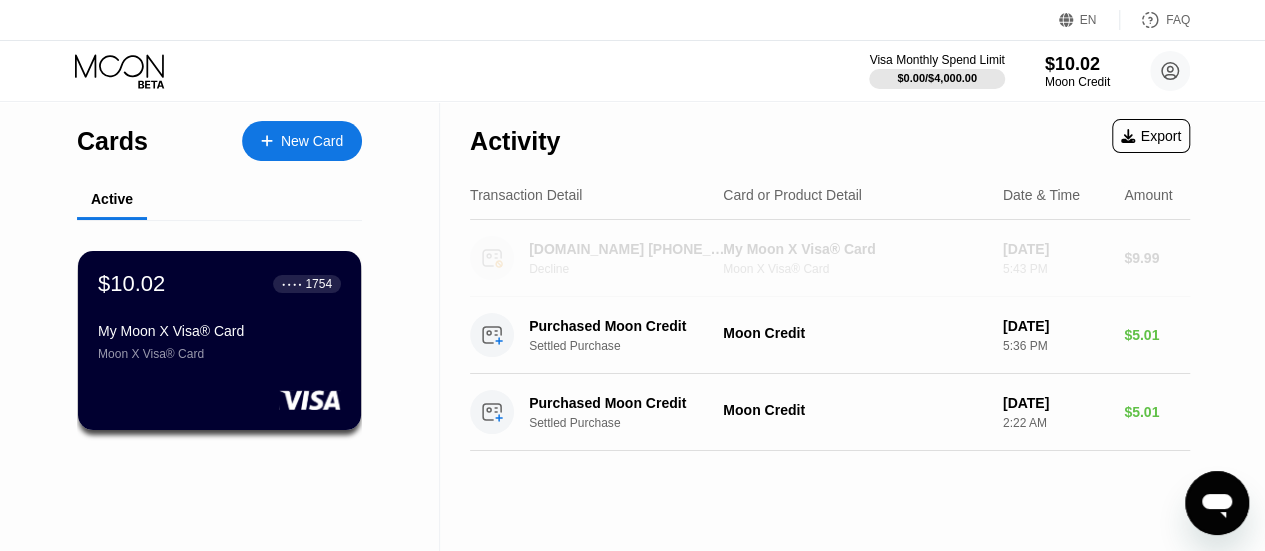 click on "Decline" at bounding box center [635, 269] 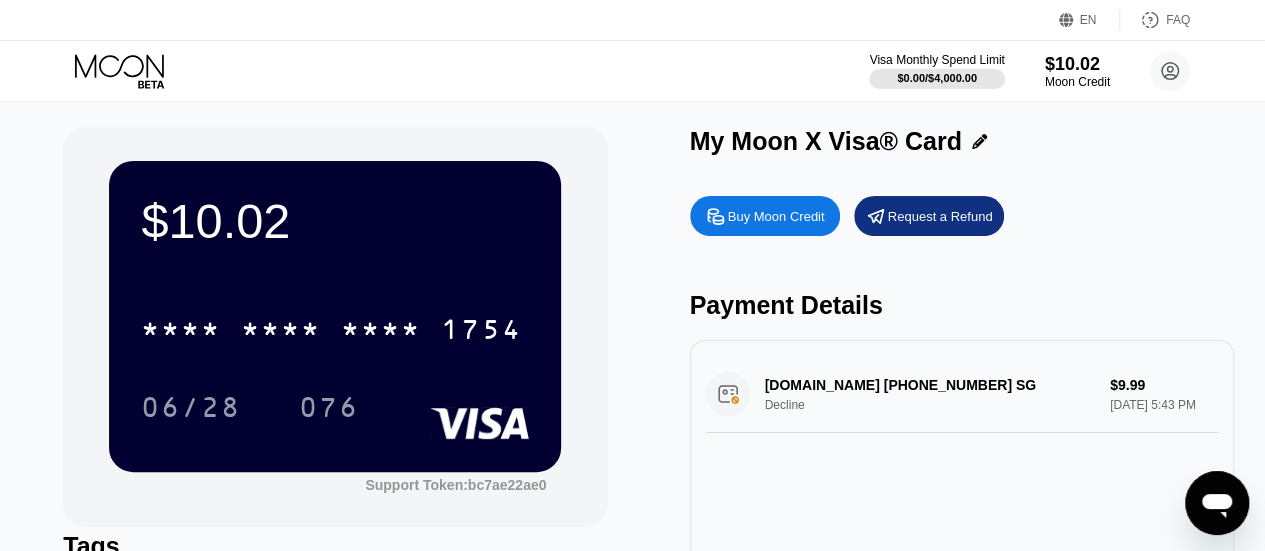 scroll, scrollTop: 0, scrollLeft: 0, axis: both 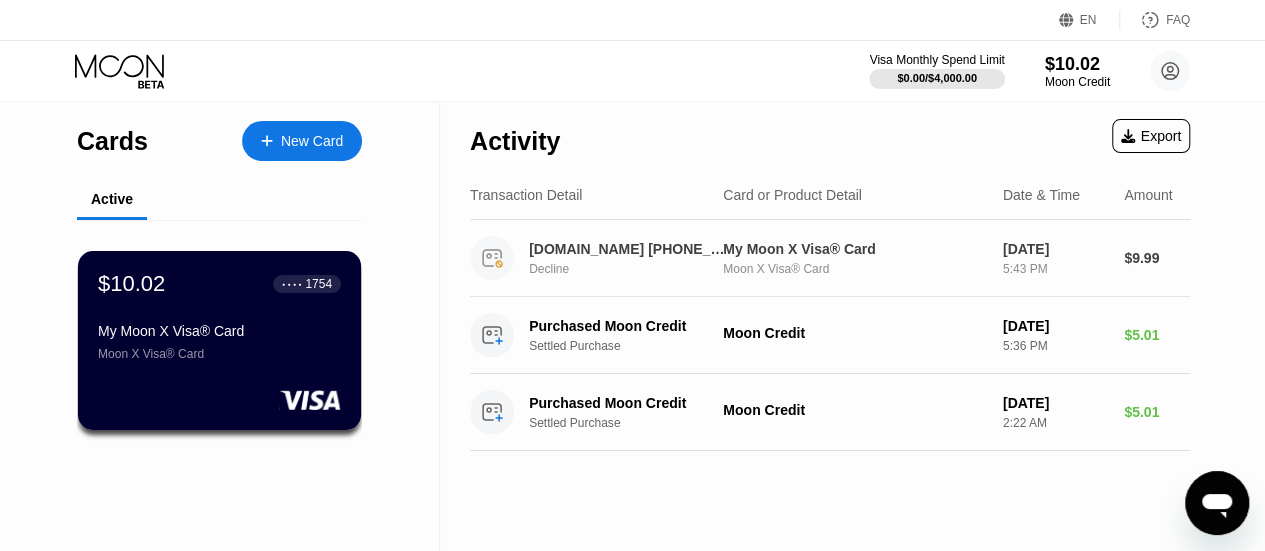 click 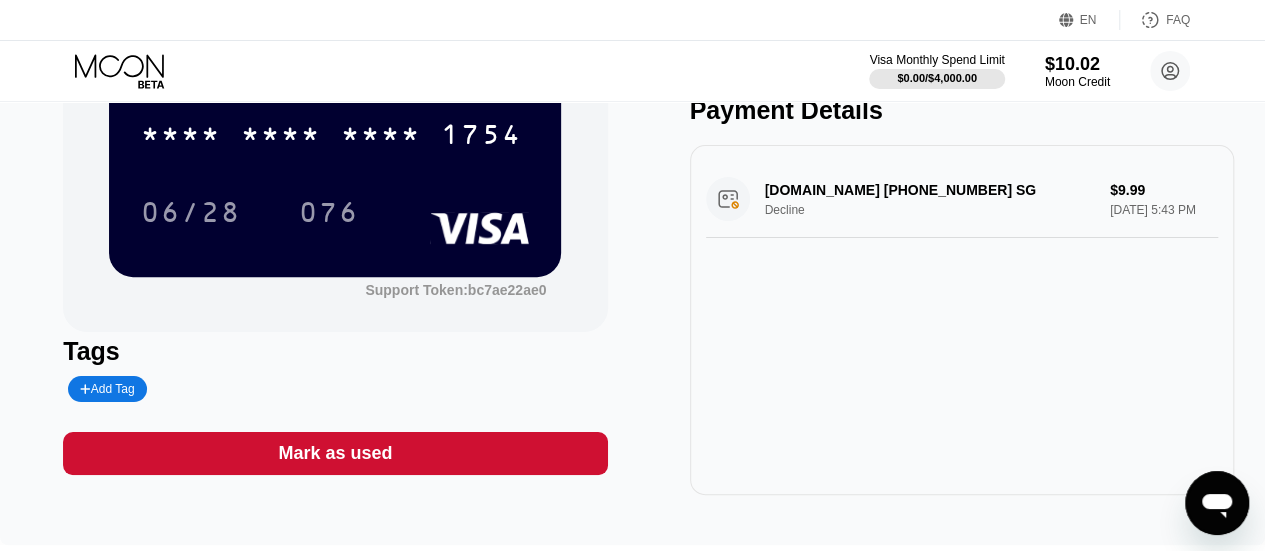 scroll, scrollTop: 200, scrollLeft: 0, axis: vertical 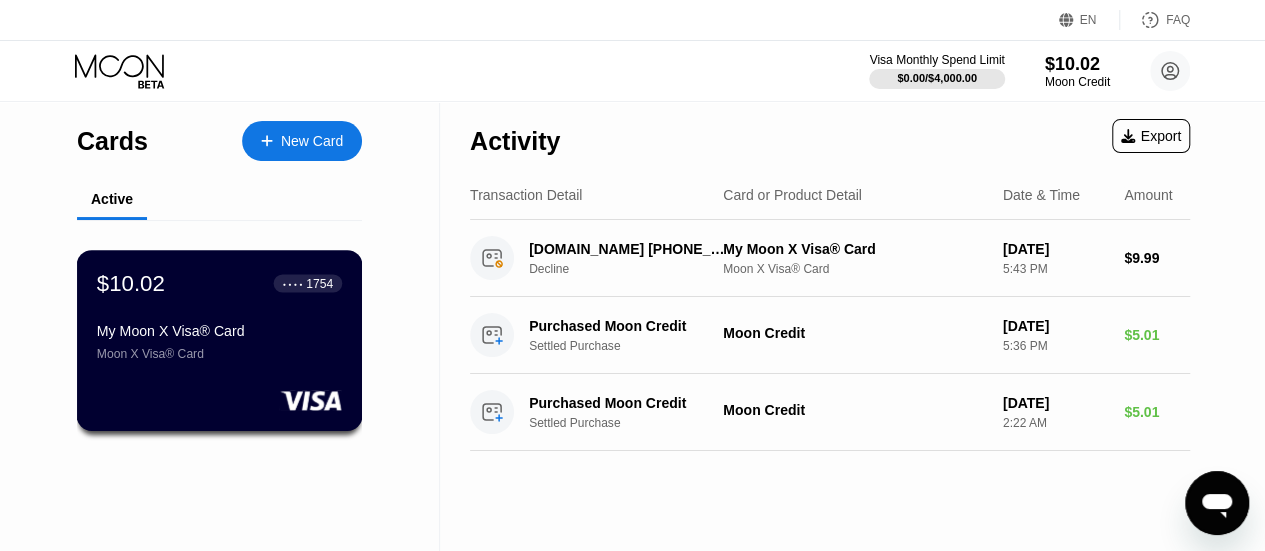 click on "$10.02 ● ● ● ● 1754" at bounding box center [219, 283] 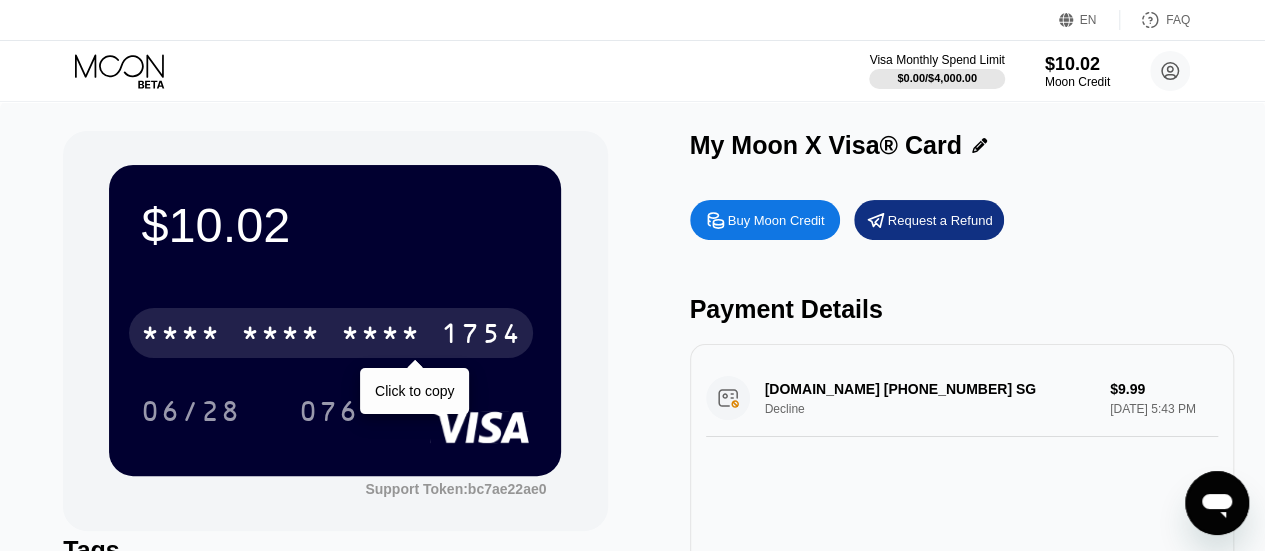 click on "* * * *" at bounding box center [281, 336] 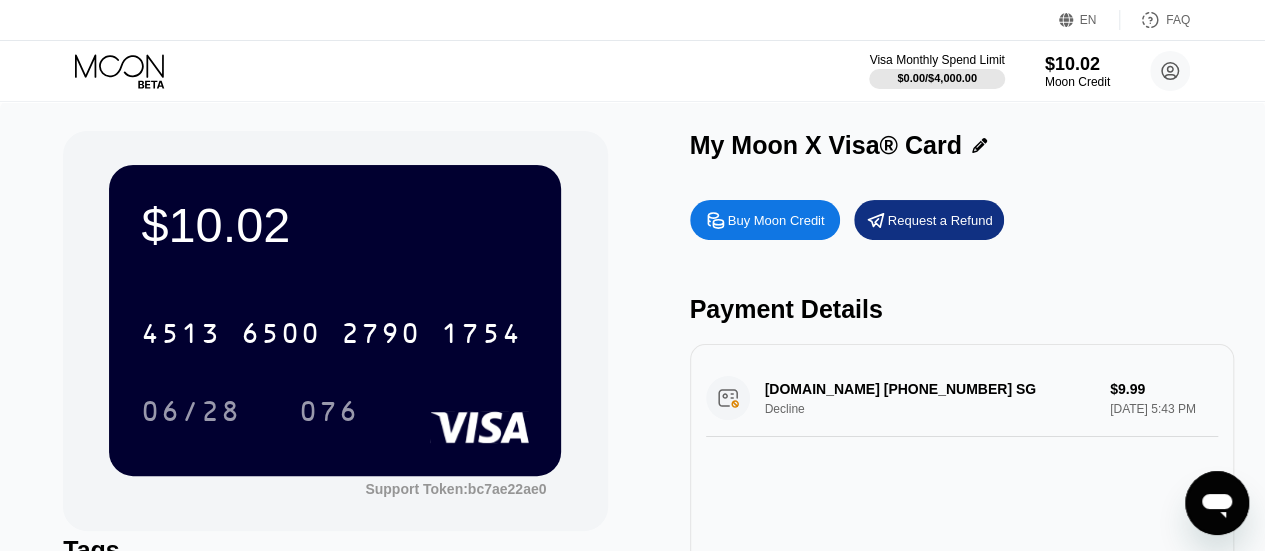 click 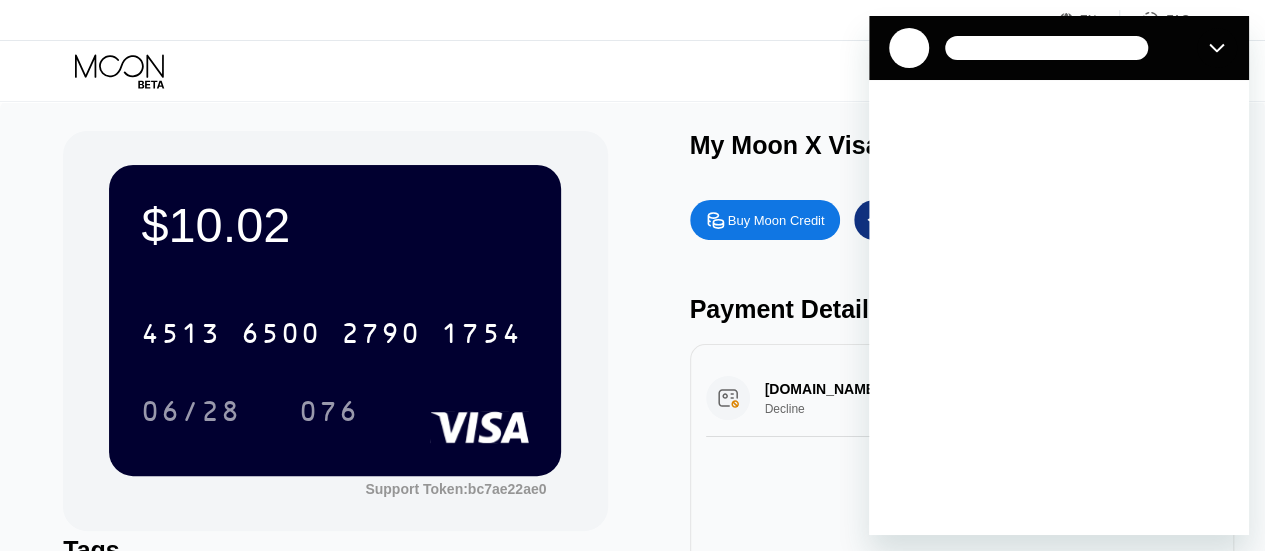 scroll, scrollTop: 0, scrollLeft: 0, axis: both 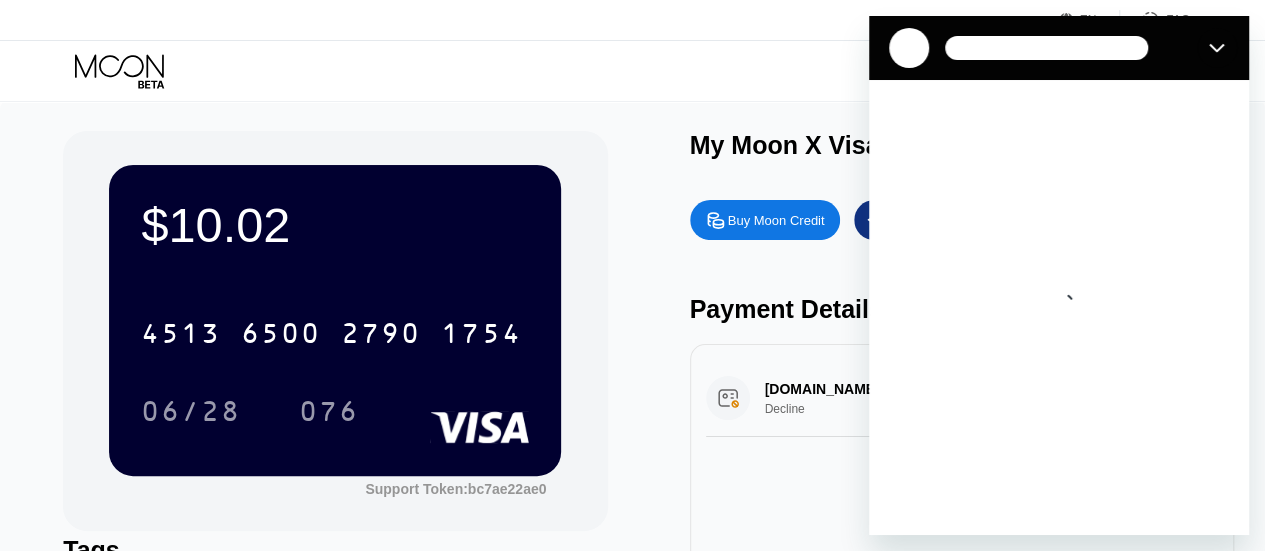 drag, startPoint x: 791, startPoint y: 409, endPoint x: 778, endPoint y: 399, distance: 16.40122 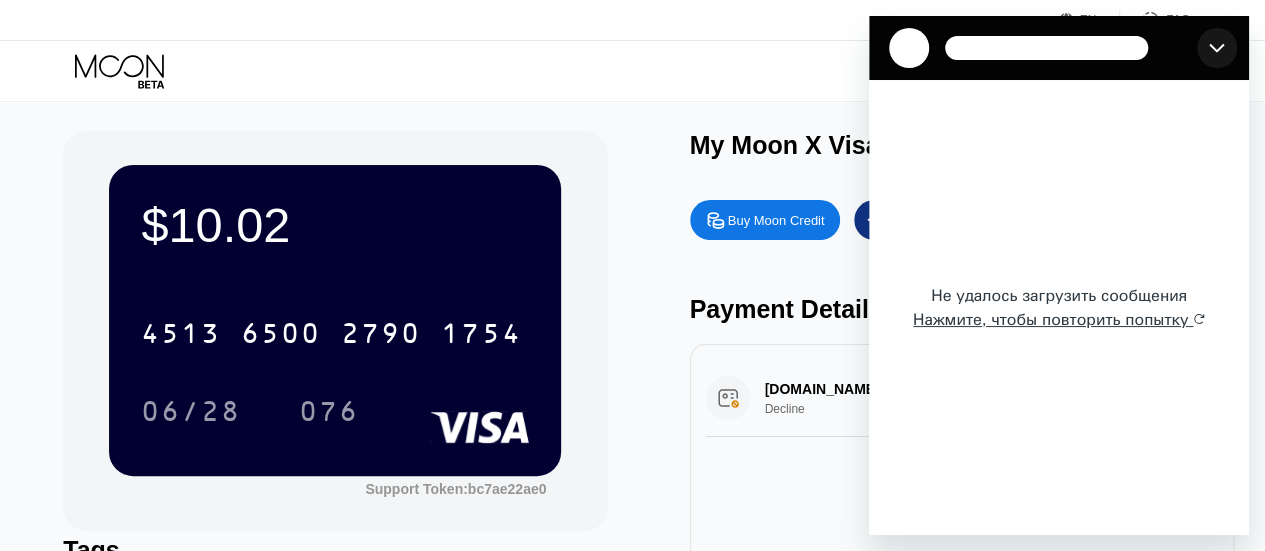 click at bounding box center (1217, 48) 